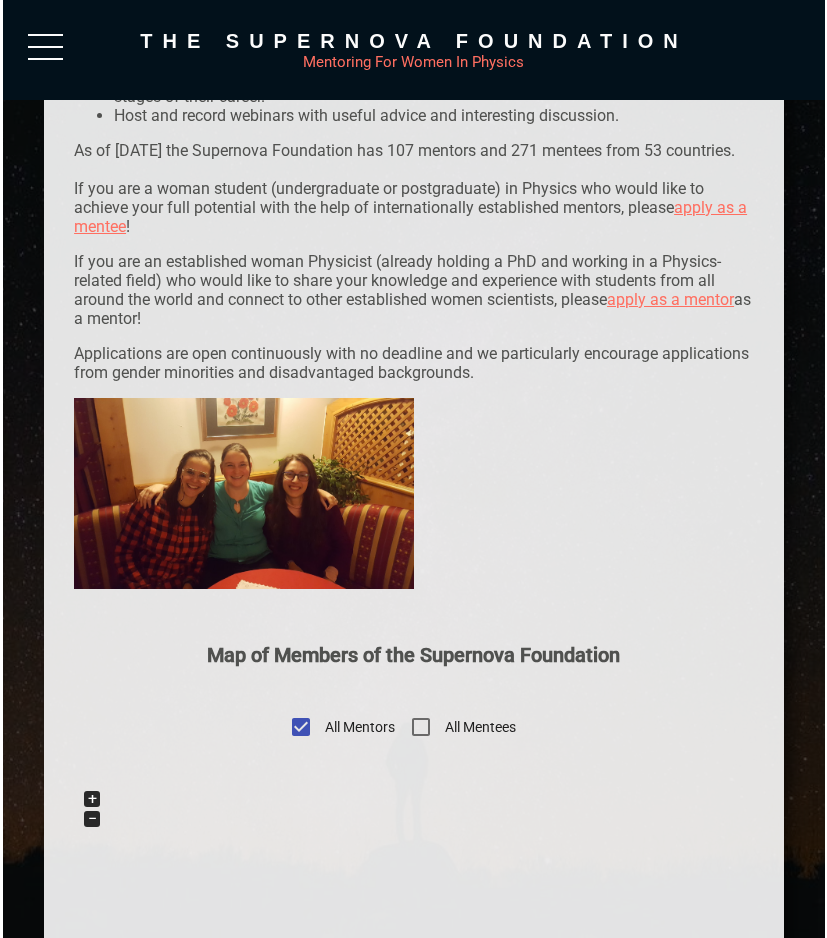 scroll, scrollTop: 0, scrollLeft: 0, axis: both 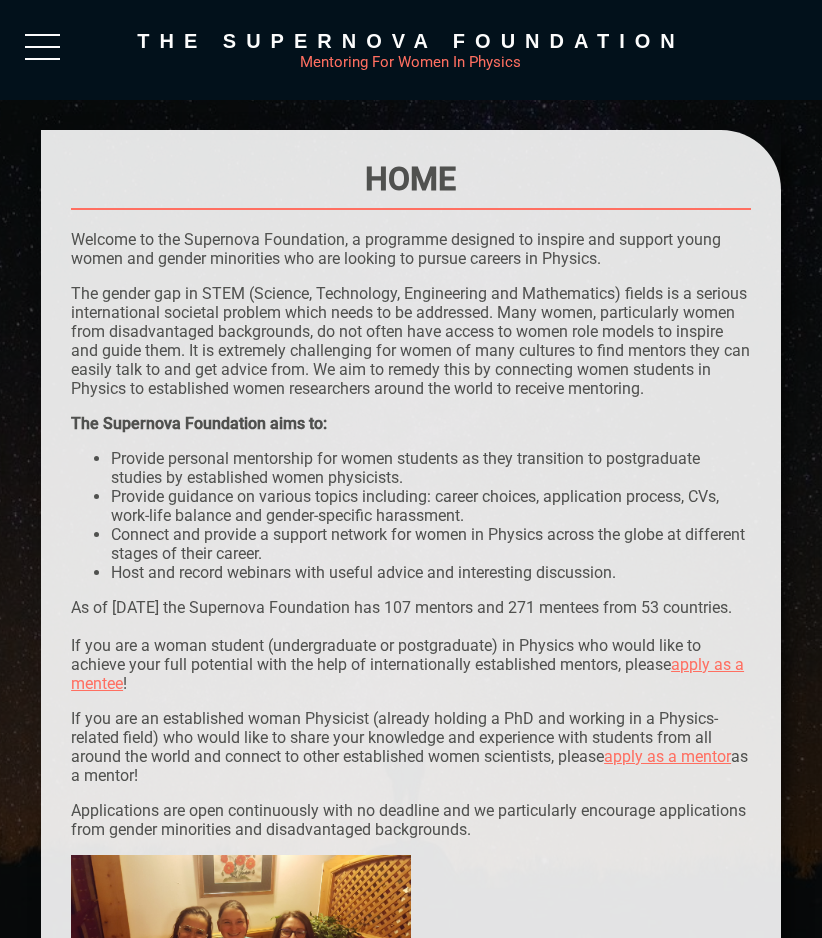 click at bounding box center [42, 52] 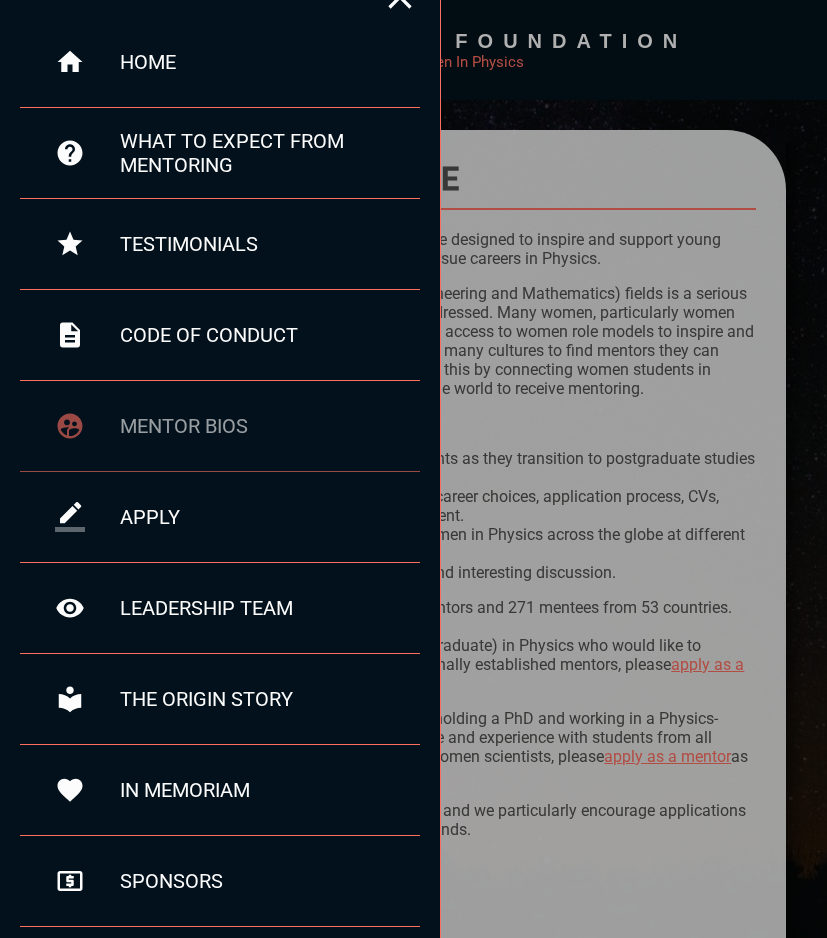 scroll, scrollTop: 117, scrollLeft: 0, axis: vertical 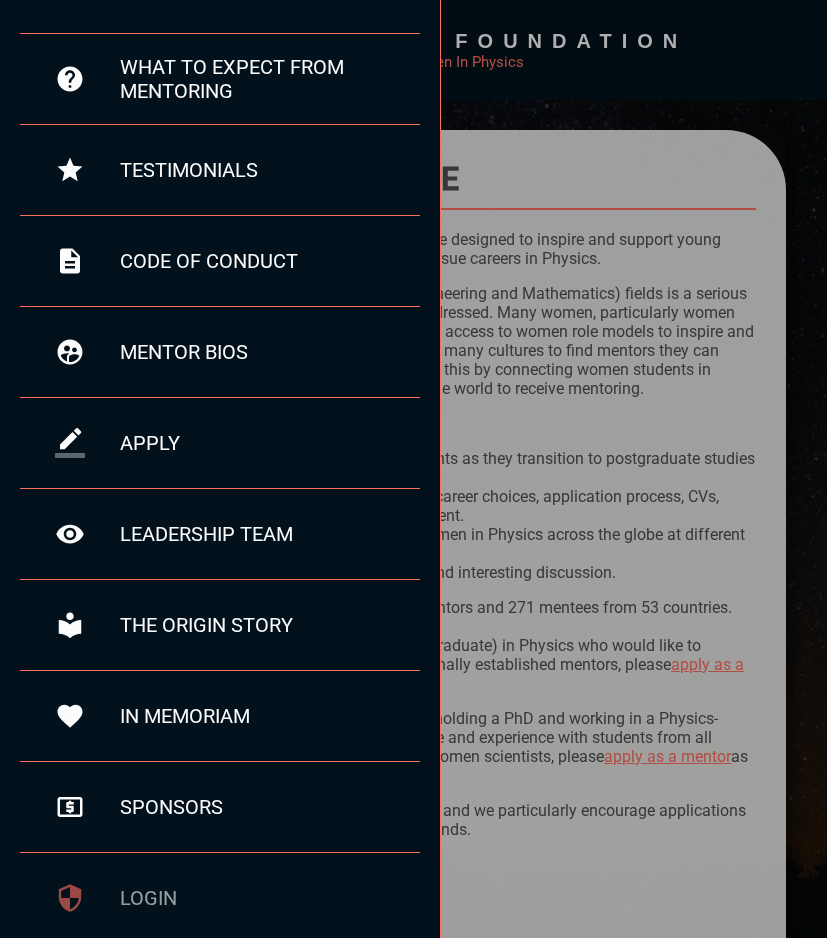 click on "login" at bounding box center [270, 898] 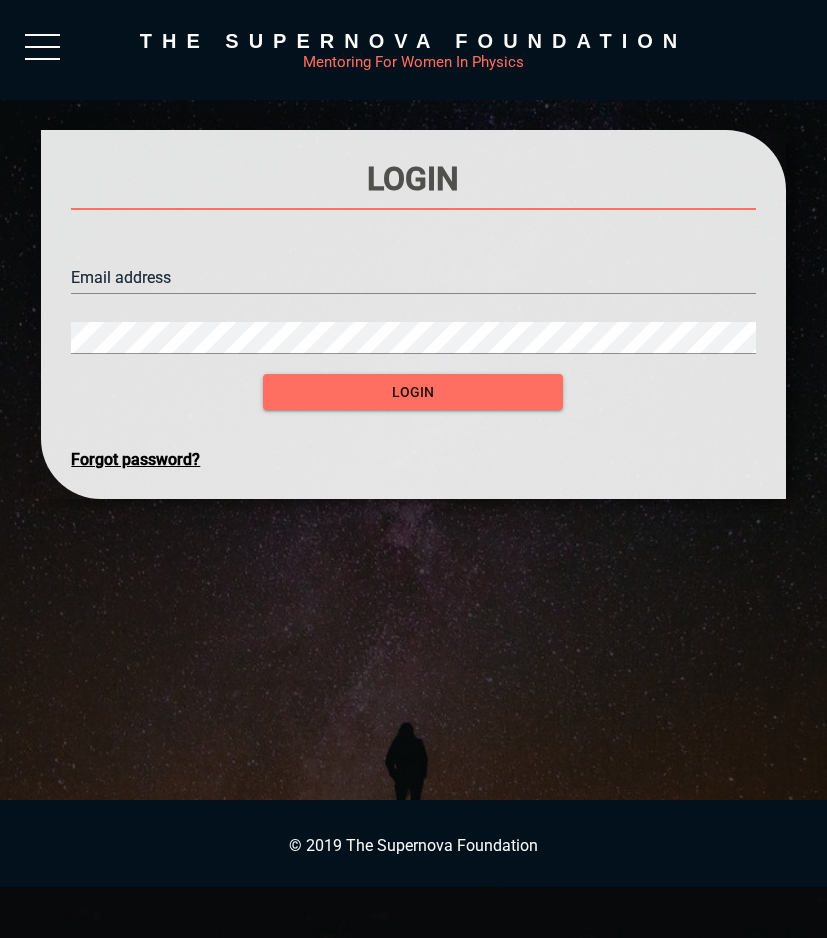 click at bounding box center (413, 278) 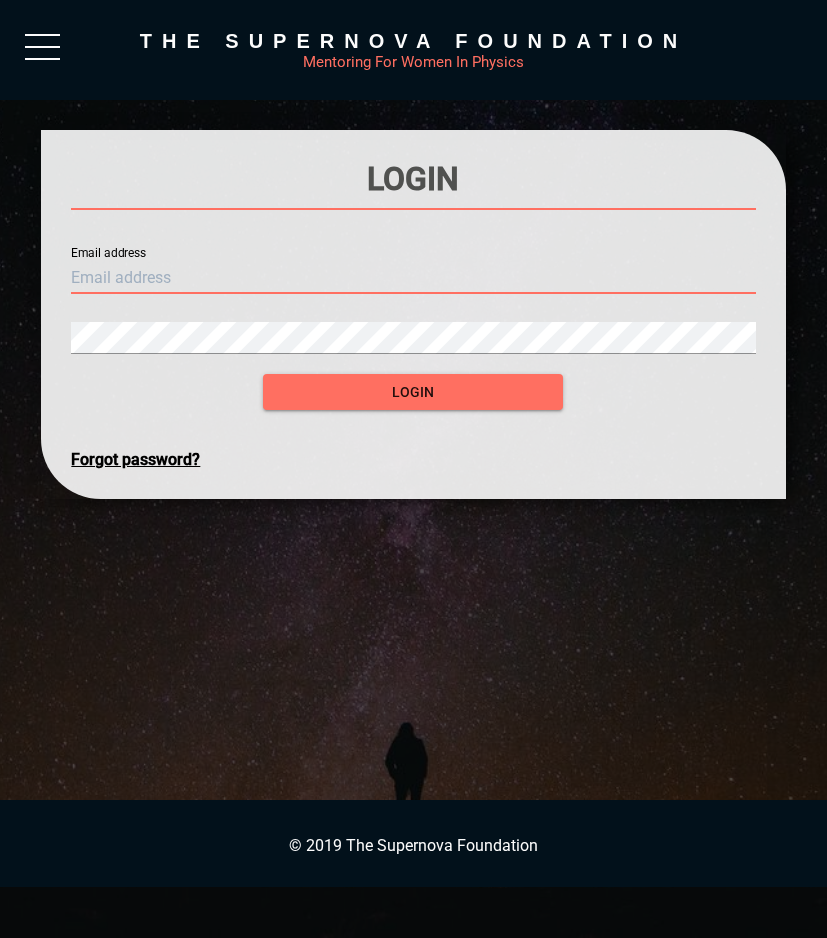 click at bounding box center (413, 278) 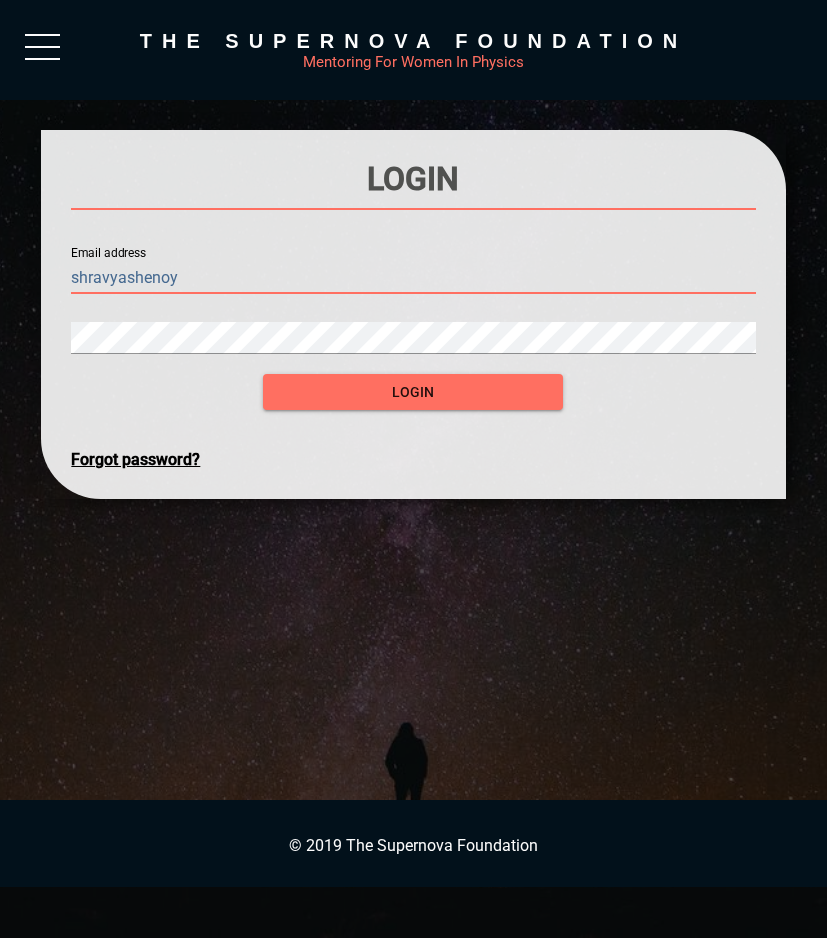 type on "shravyashenoy" 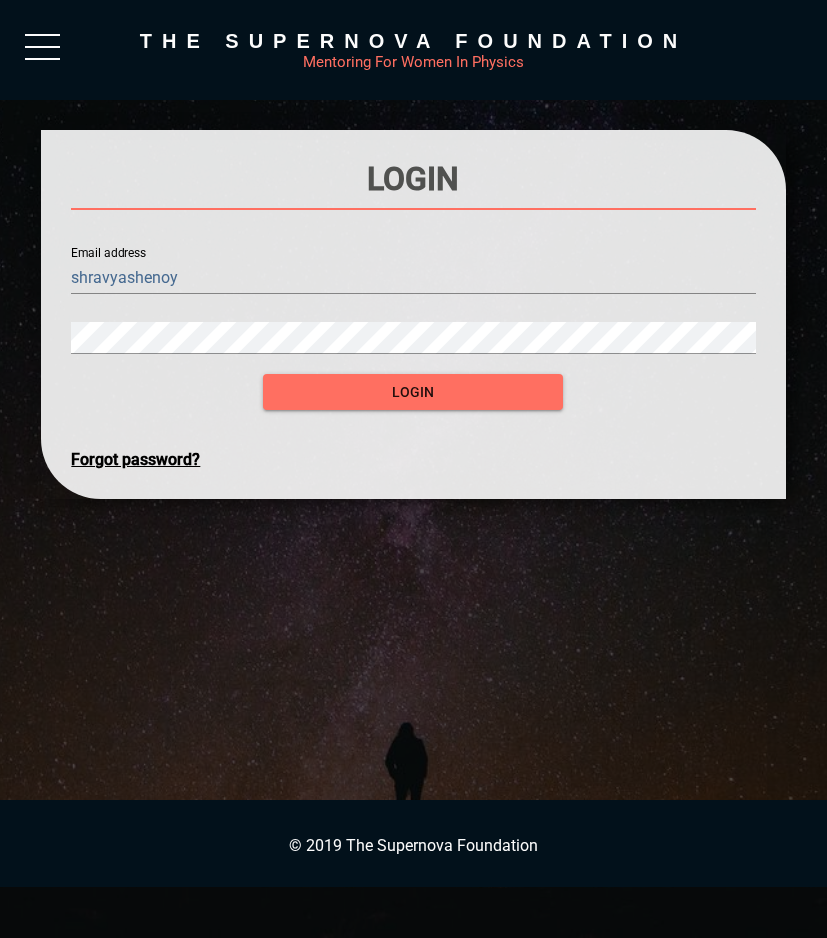 click on "Forgot password?" at bounding box center (413, 459) 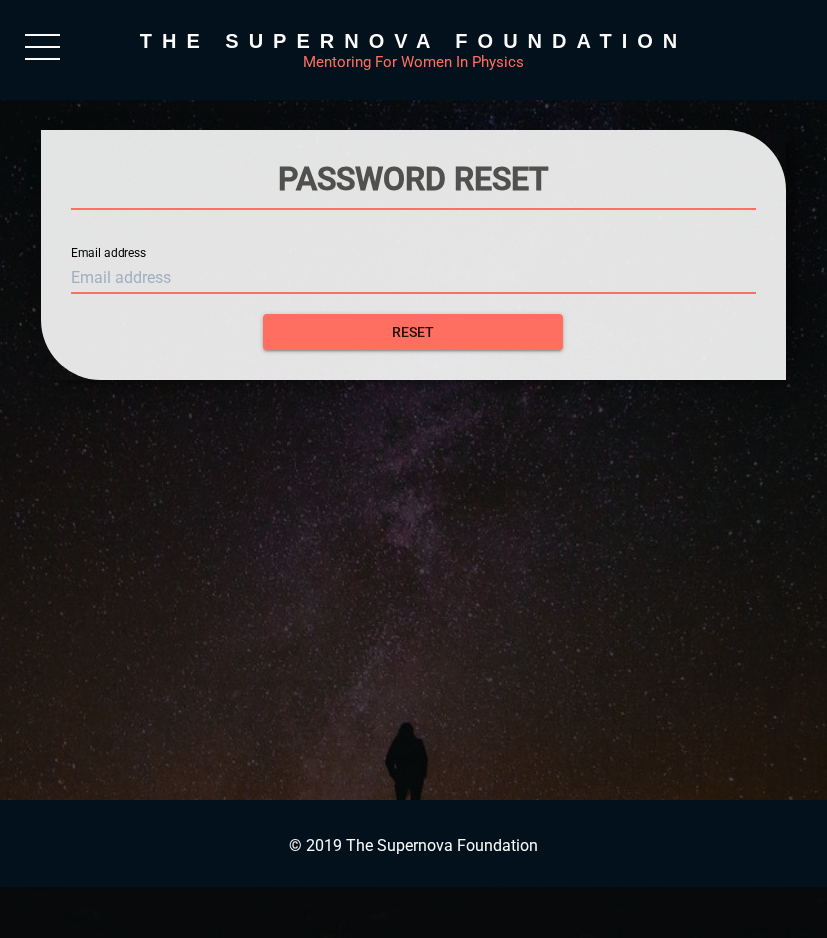 click at bounding box center [413, 278] 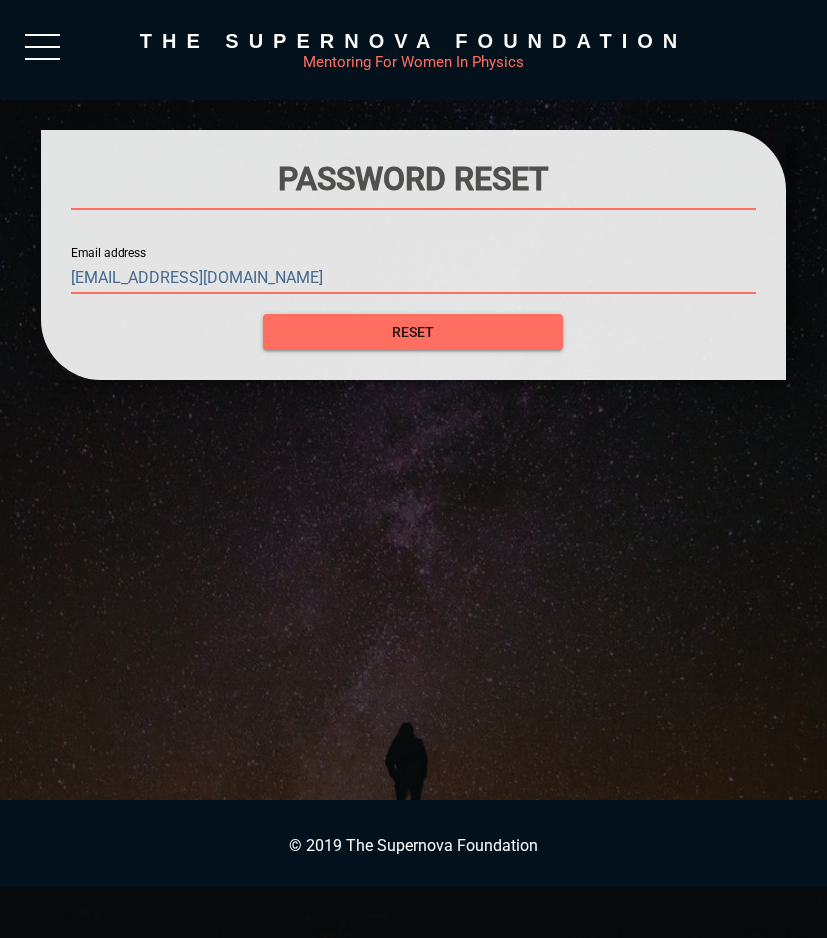 type on "shravyashenoy65@gmail.com" 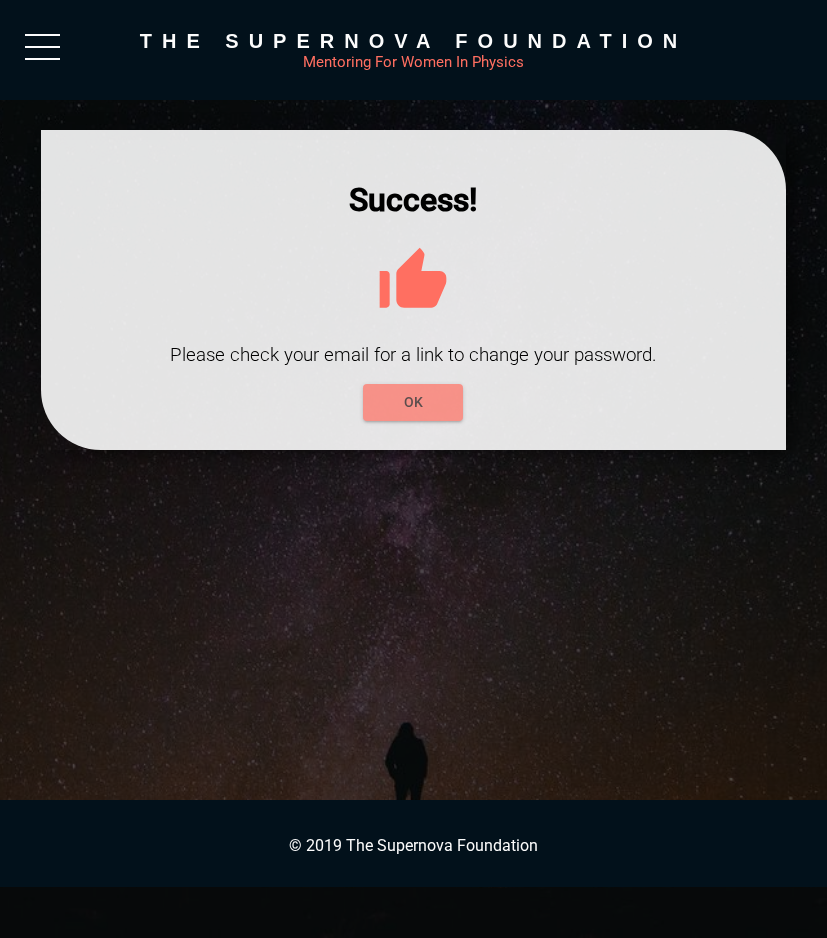 click on "OK" at bounding box center (413, 402) 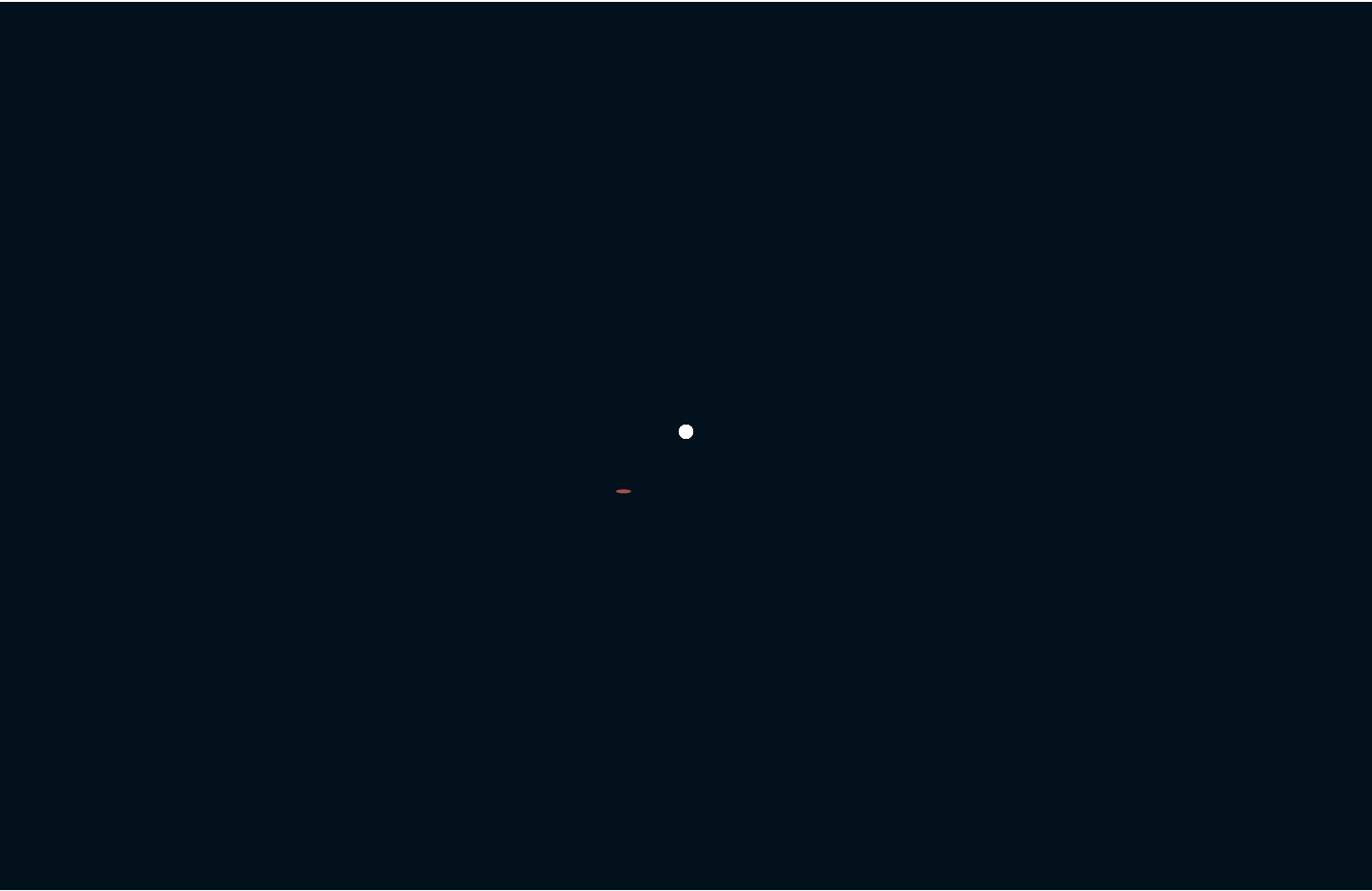 scroll, scrollTop: 0, scrollLeft: 0, axis: both 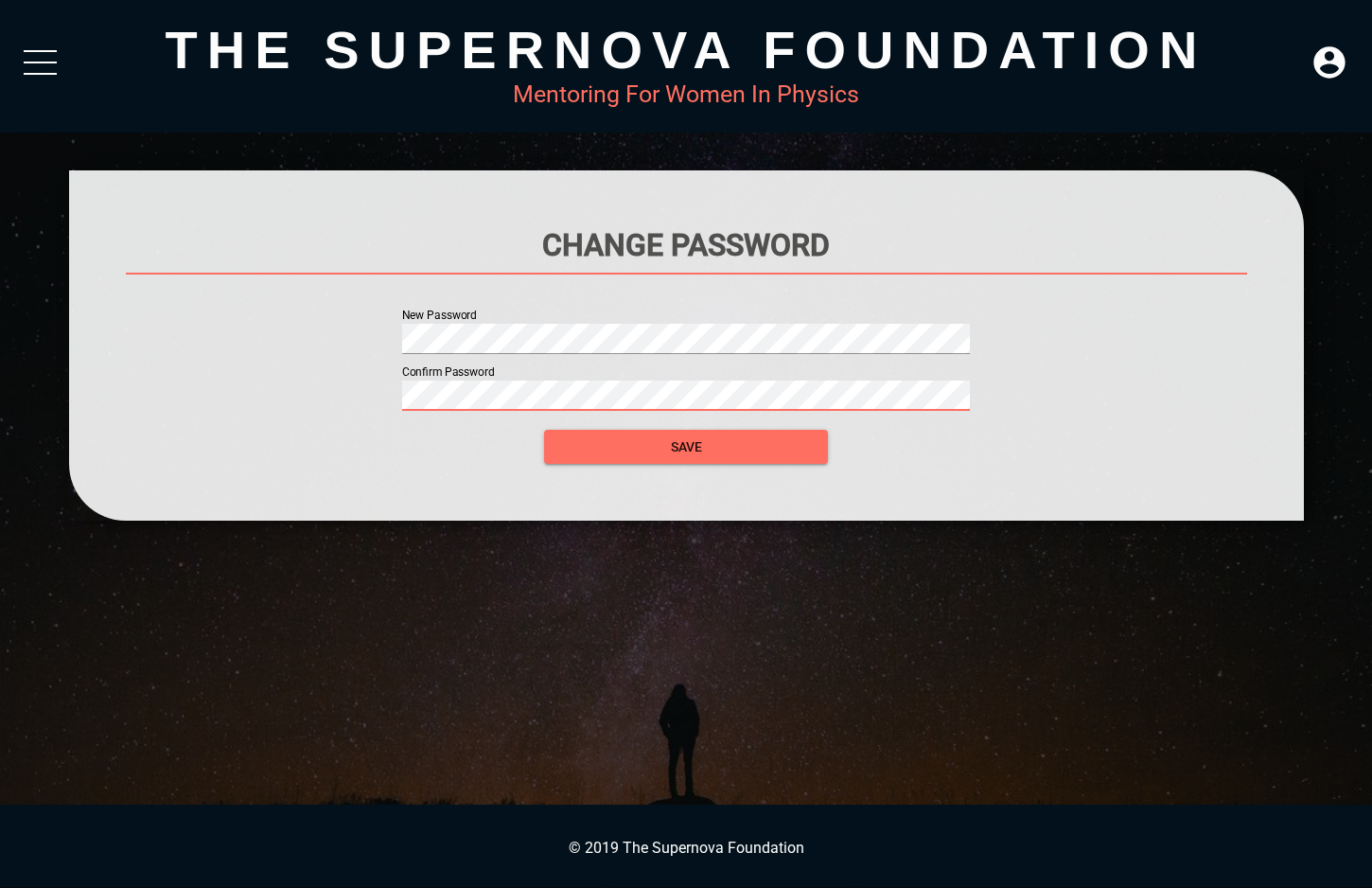 click on "SAVE" at bounding box center [686, 447] 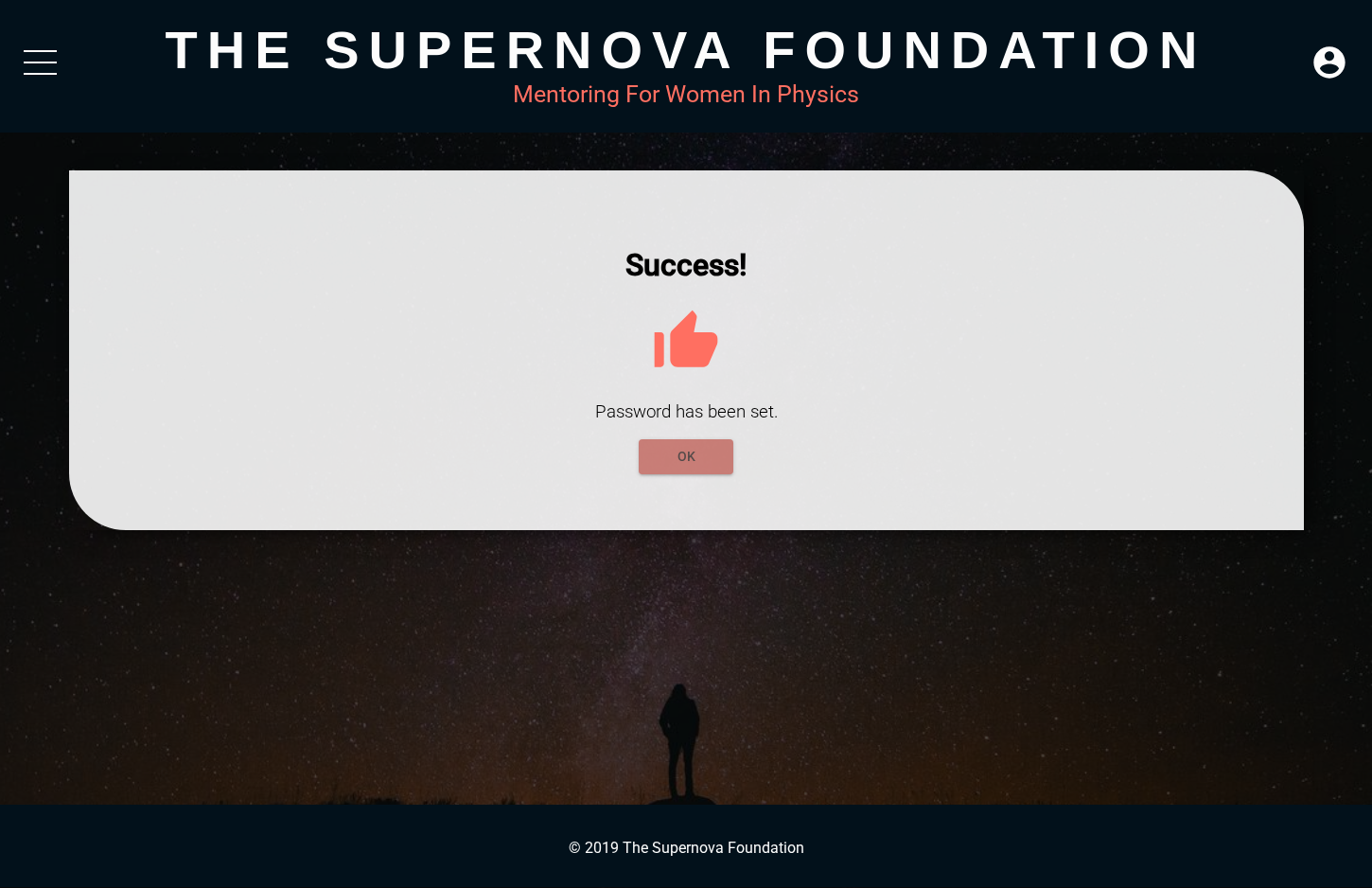 click on "OK" at bounding box center [686, 456] 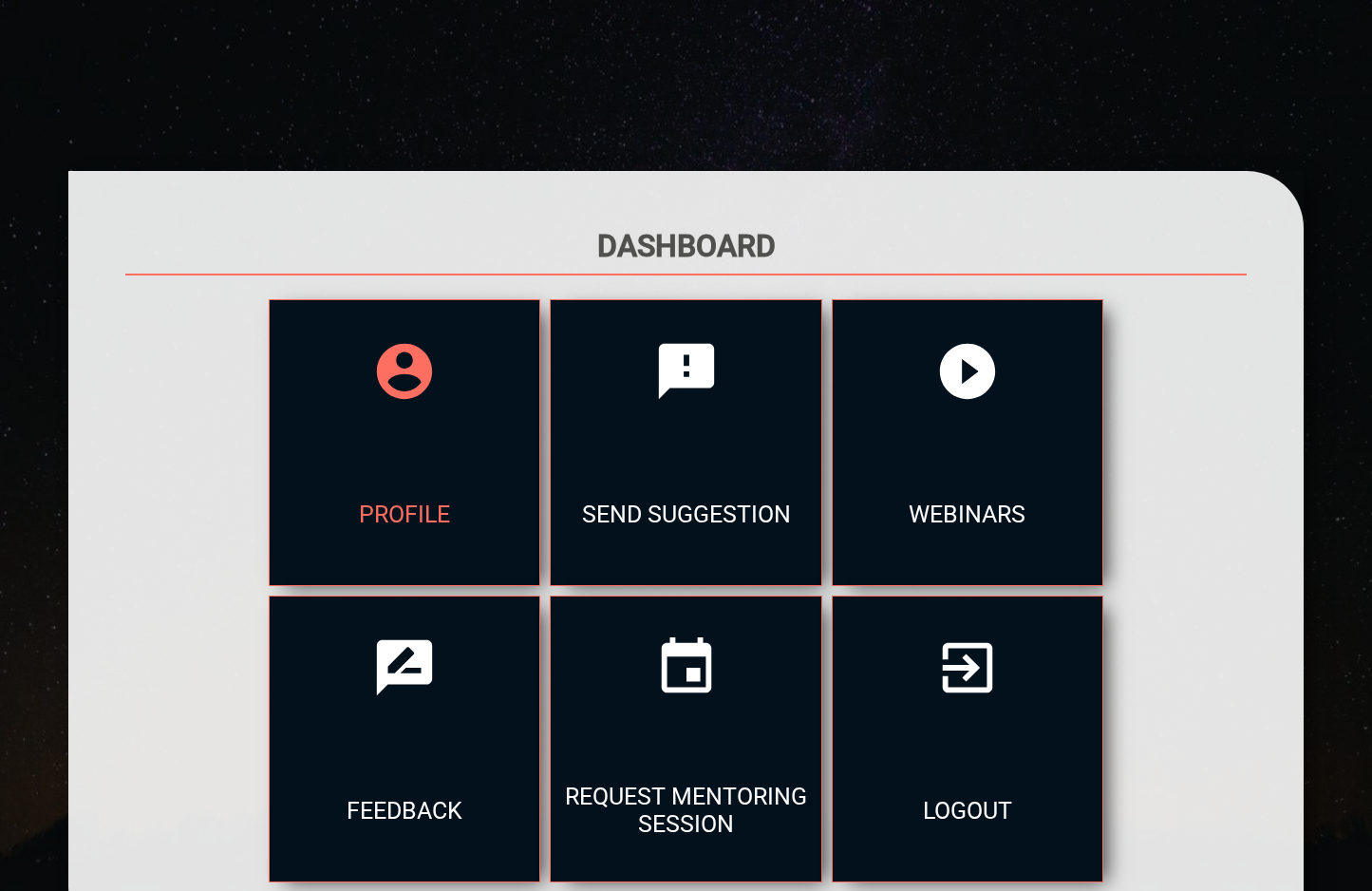 scroll, scrollTop: 65, scrollLeft: 0, axis: vertical 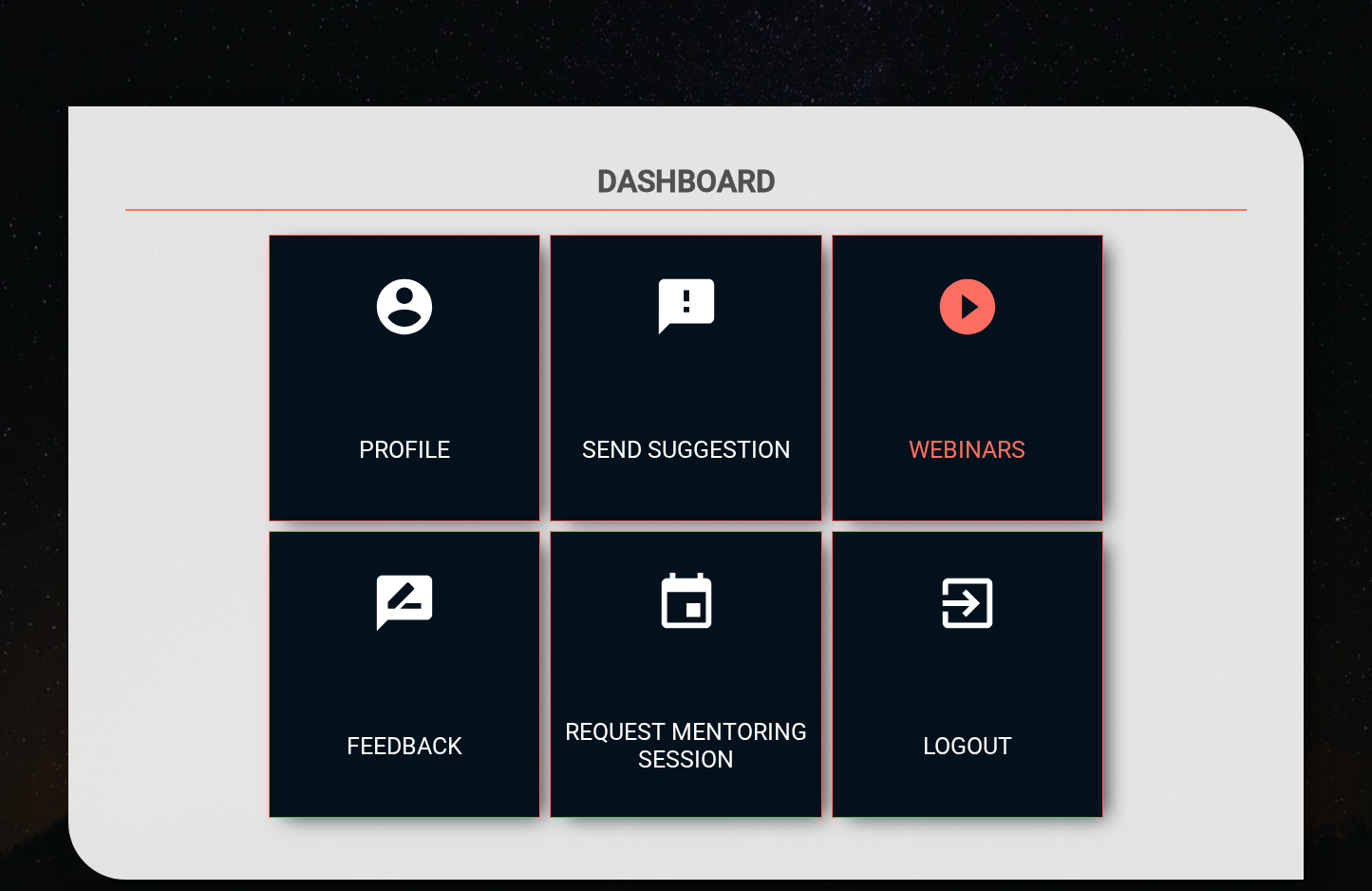 click at bounding box center [968, 307] 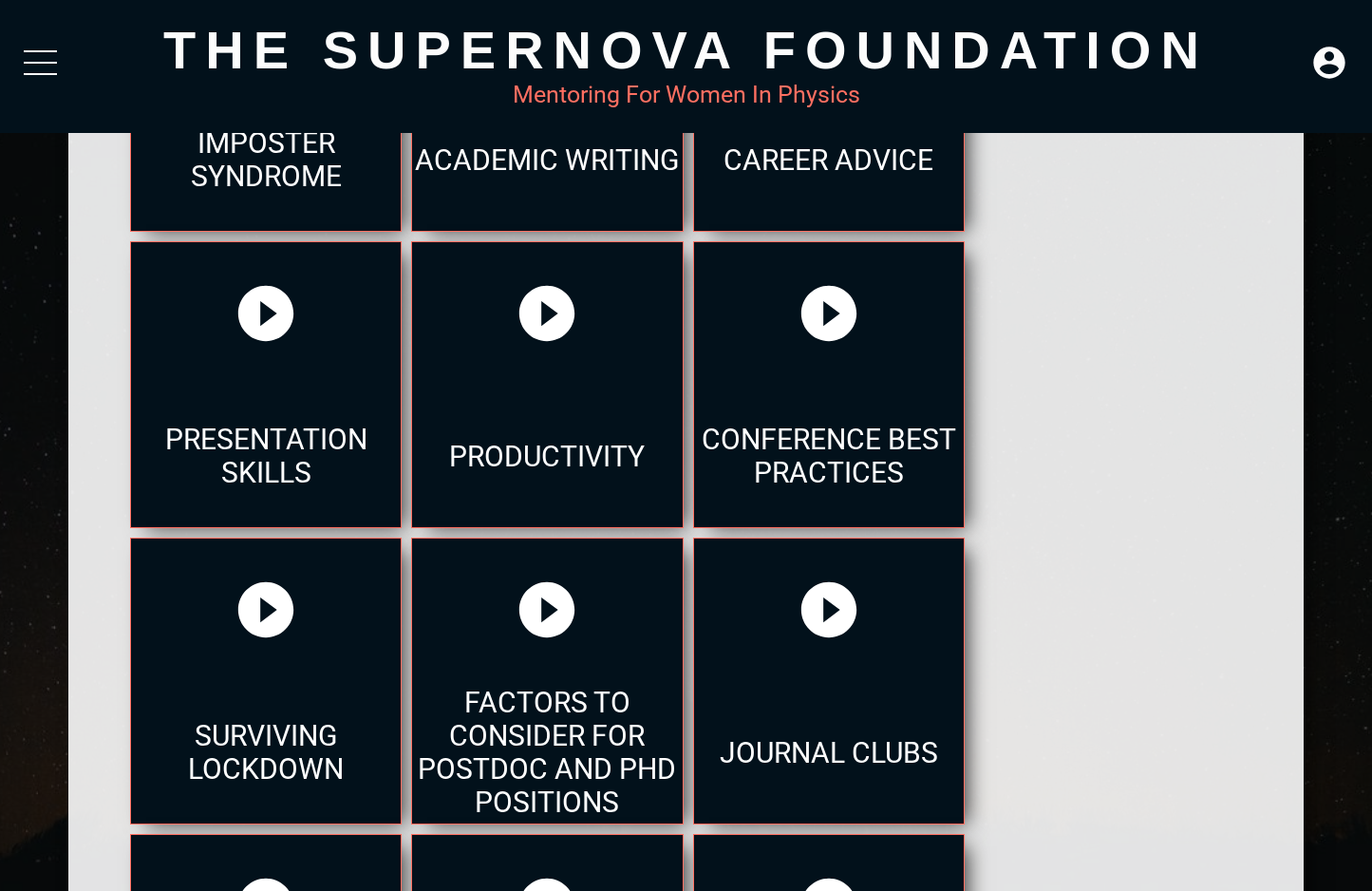 scroll, scrollTop: 646, scrollLeft: 0, axis: vertical 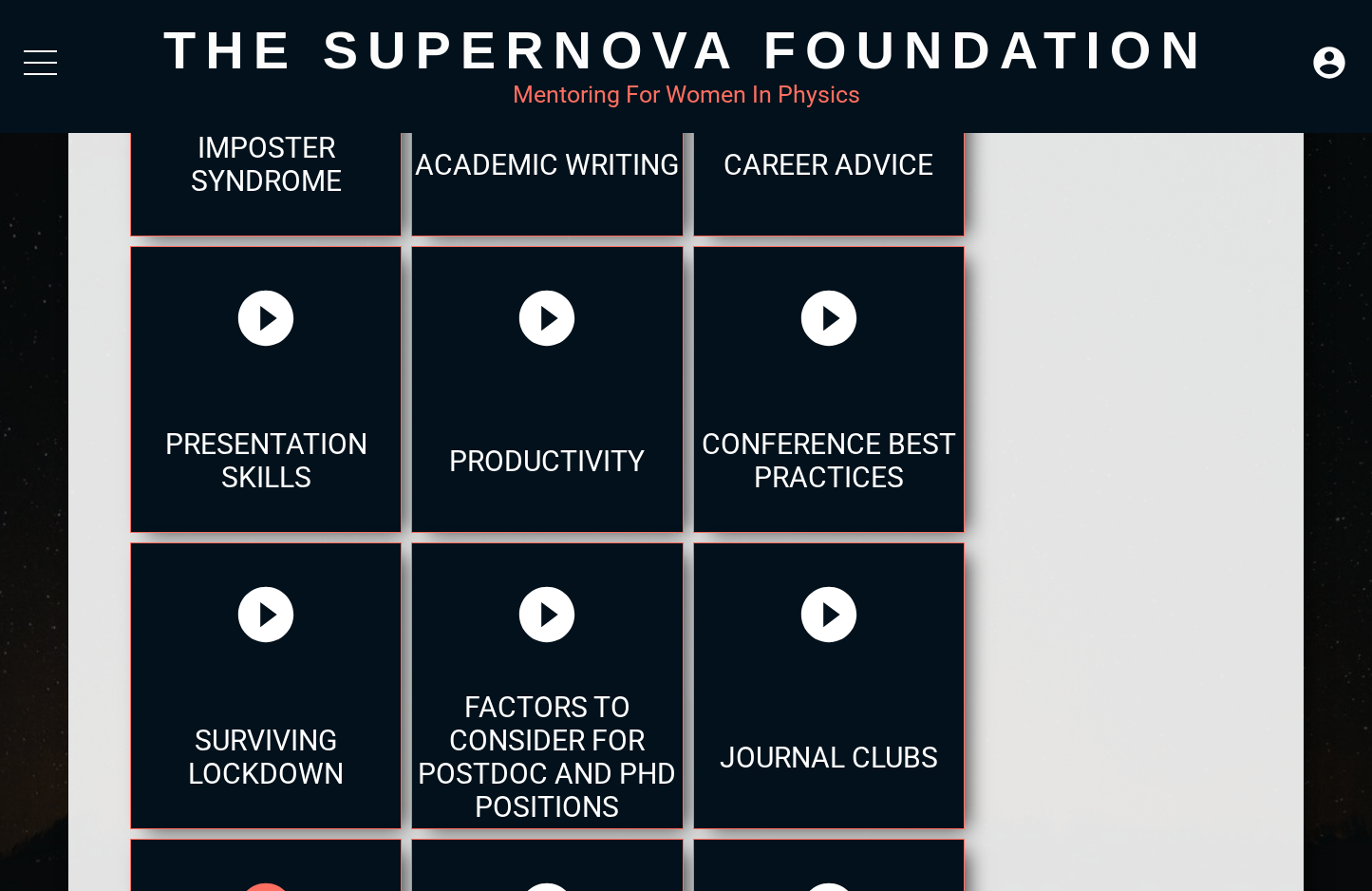 click 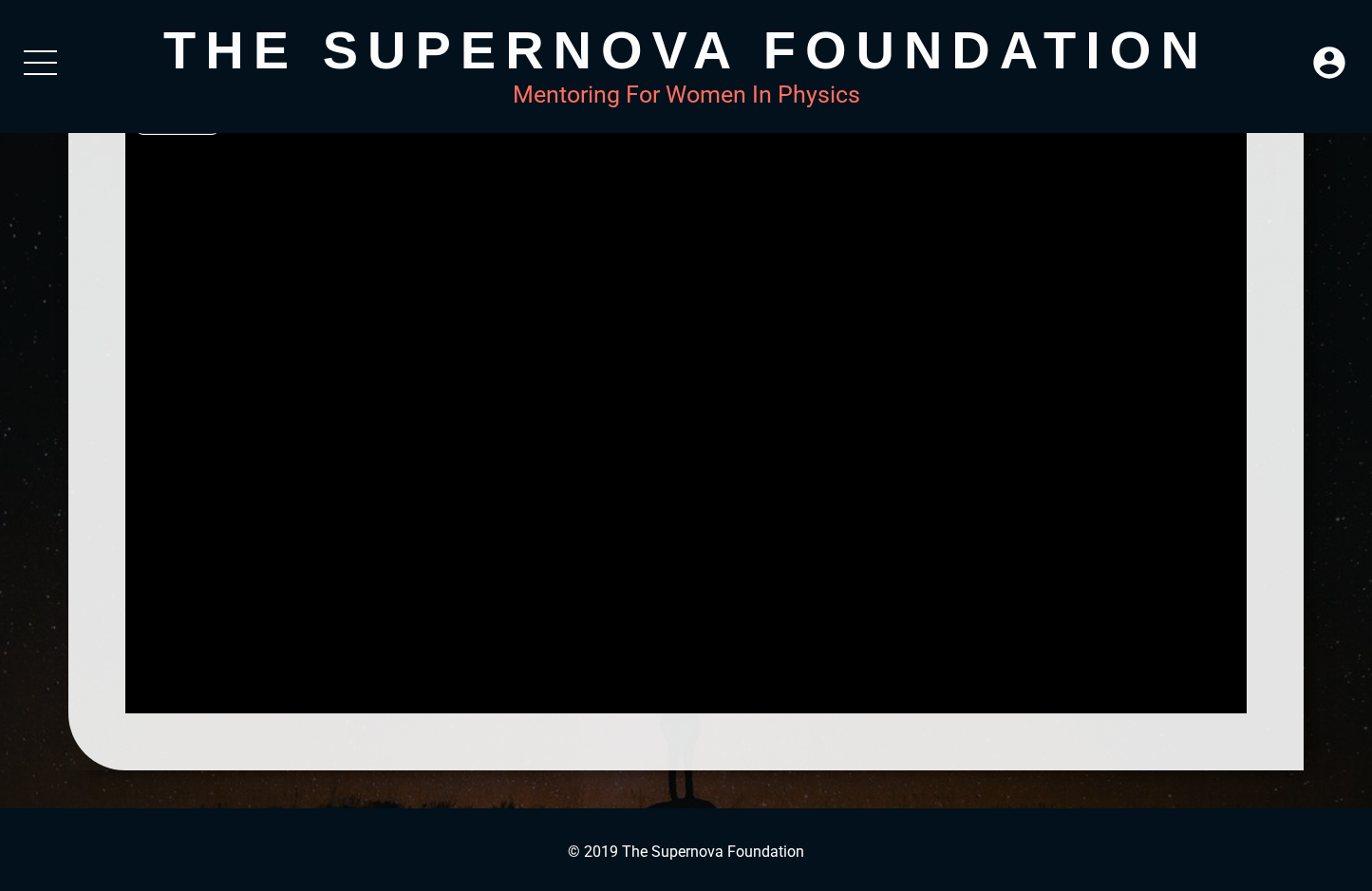 scroll, scrollTop: 0, scrollLeft: 0, axis: both 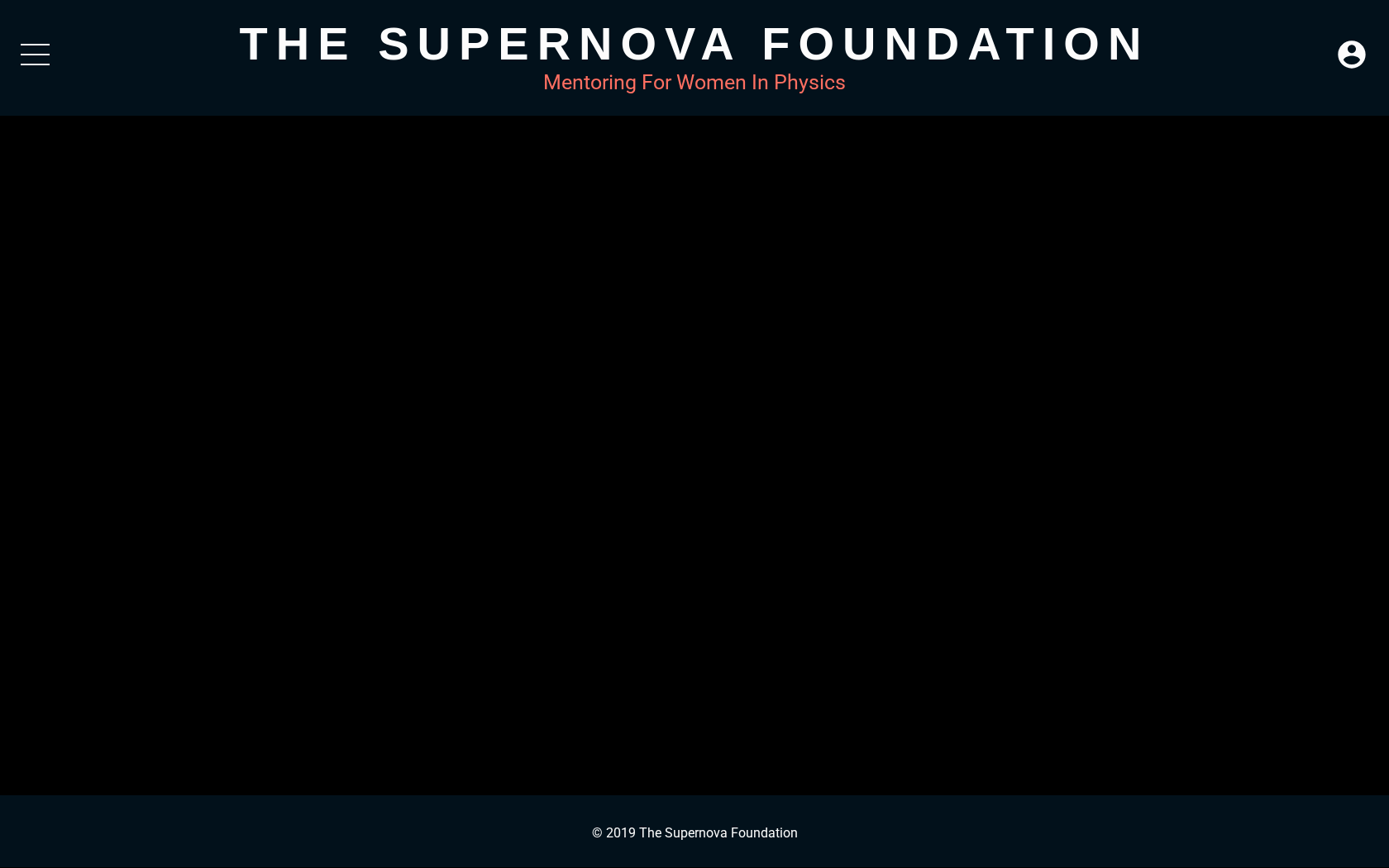 click on "Play Video" at bounding box center (45, 26) 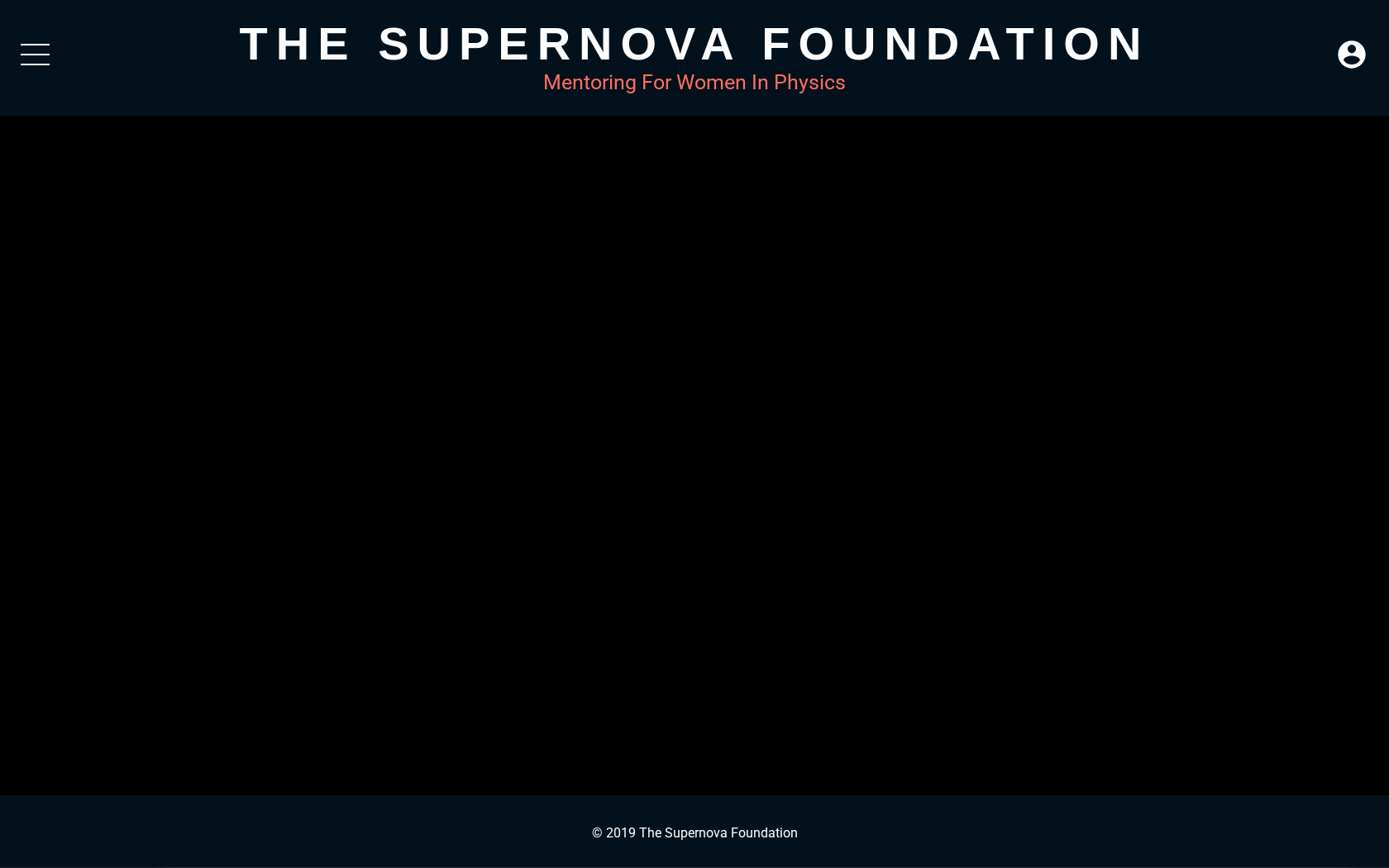 click on "Loaded: 0% Progress: 2.02%" at bounding box center (757, 856) 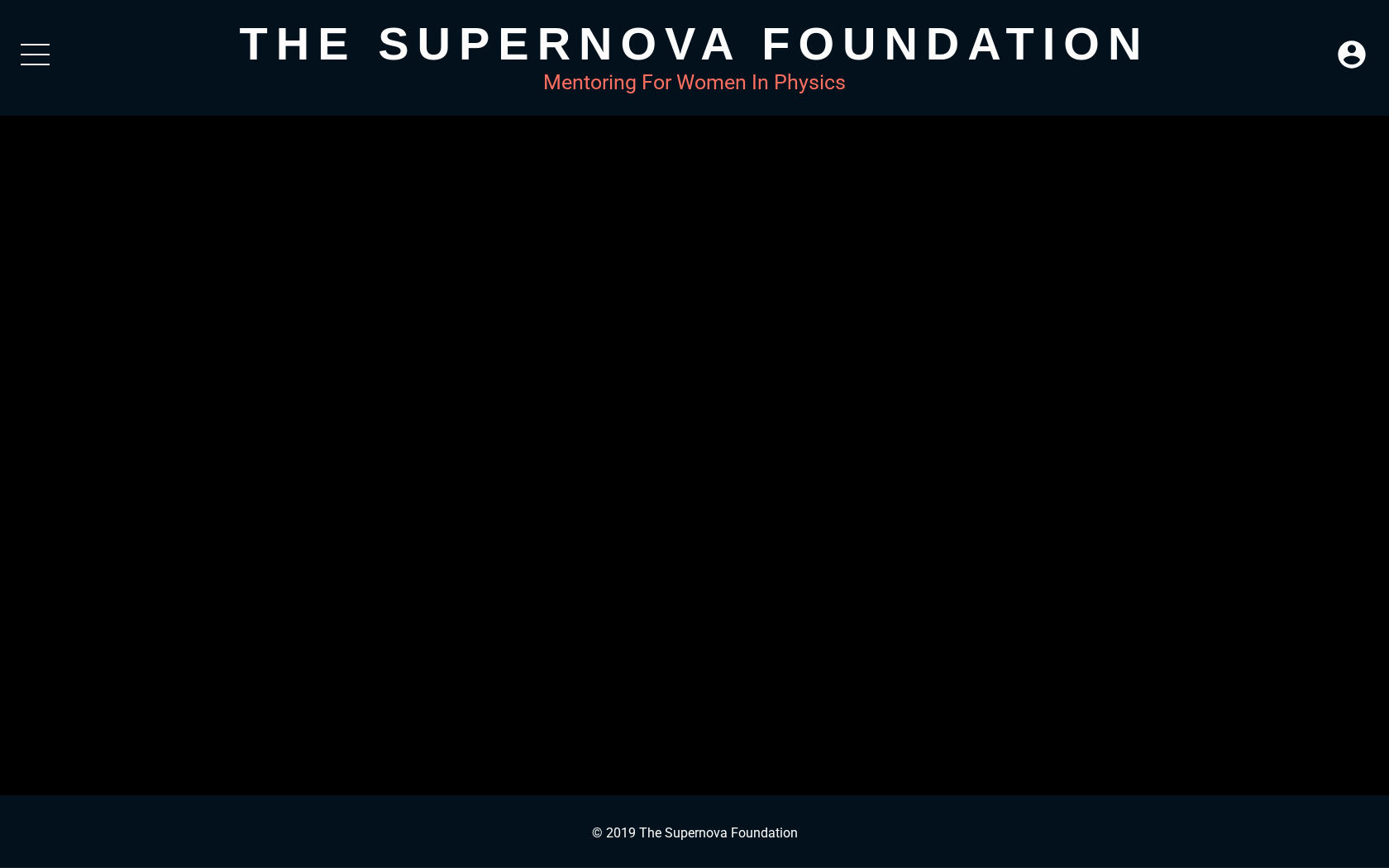 click on "Loaded: 0% Progress: 2.06%" at bounding box center (757, 856) 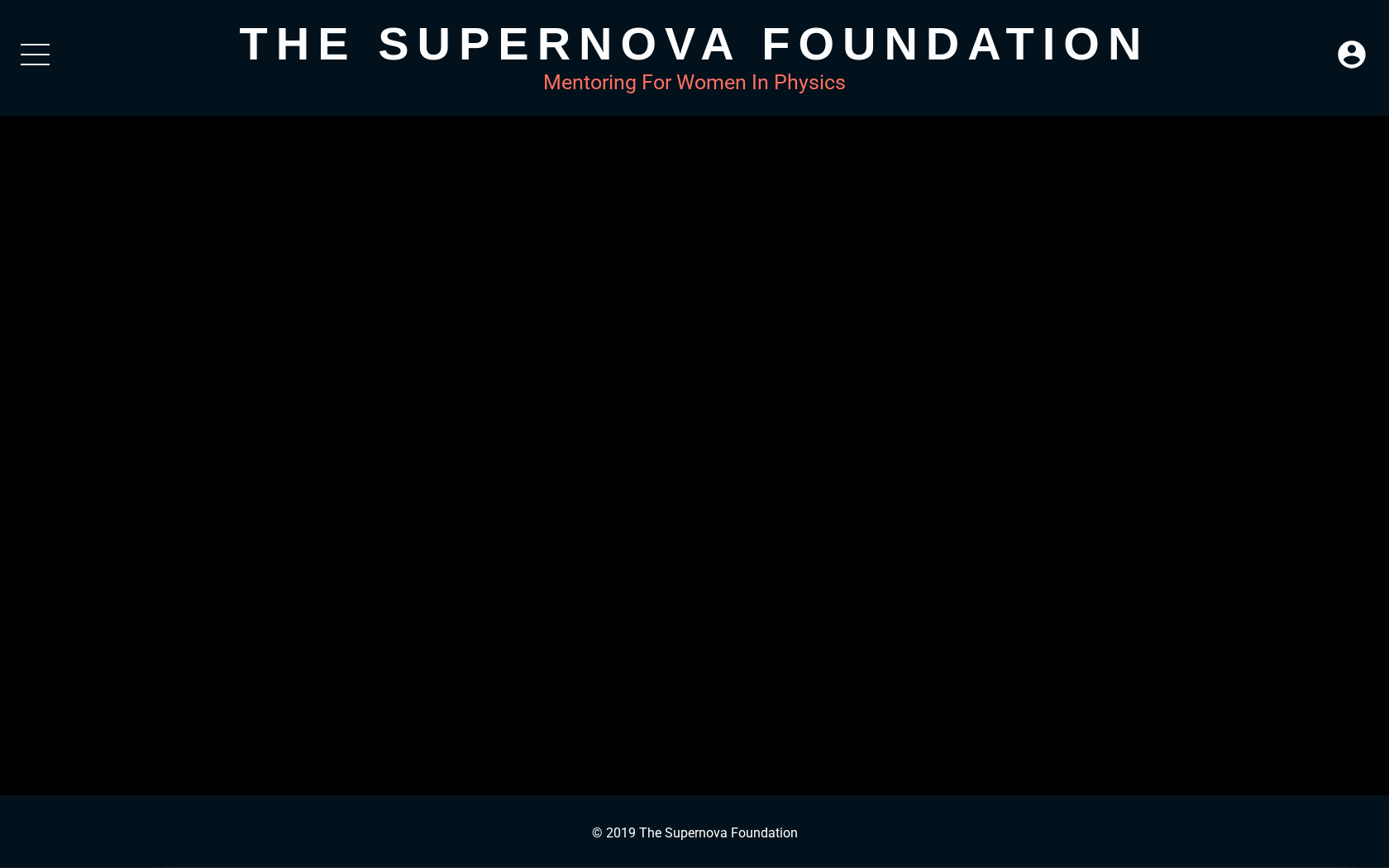 click on "Loaded: 0% Progress: 5.30%" at bounding box center (757, 856) 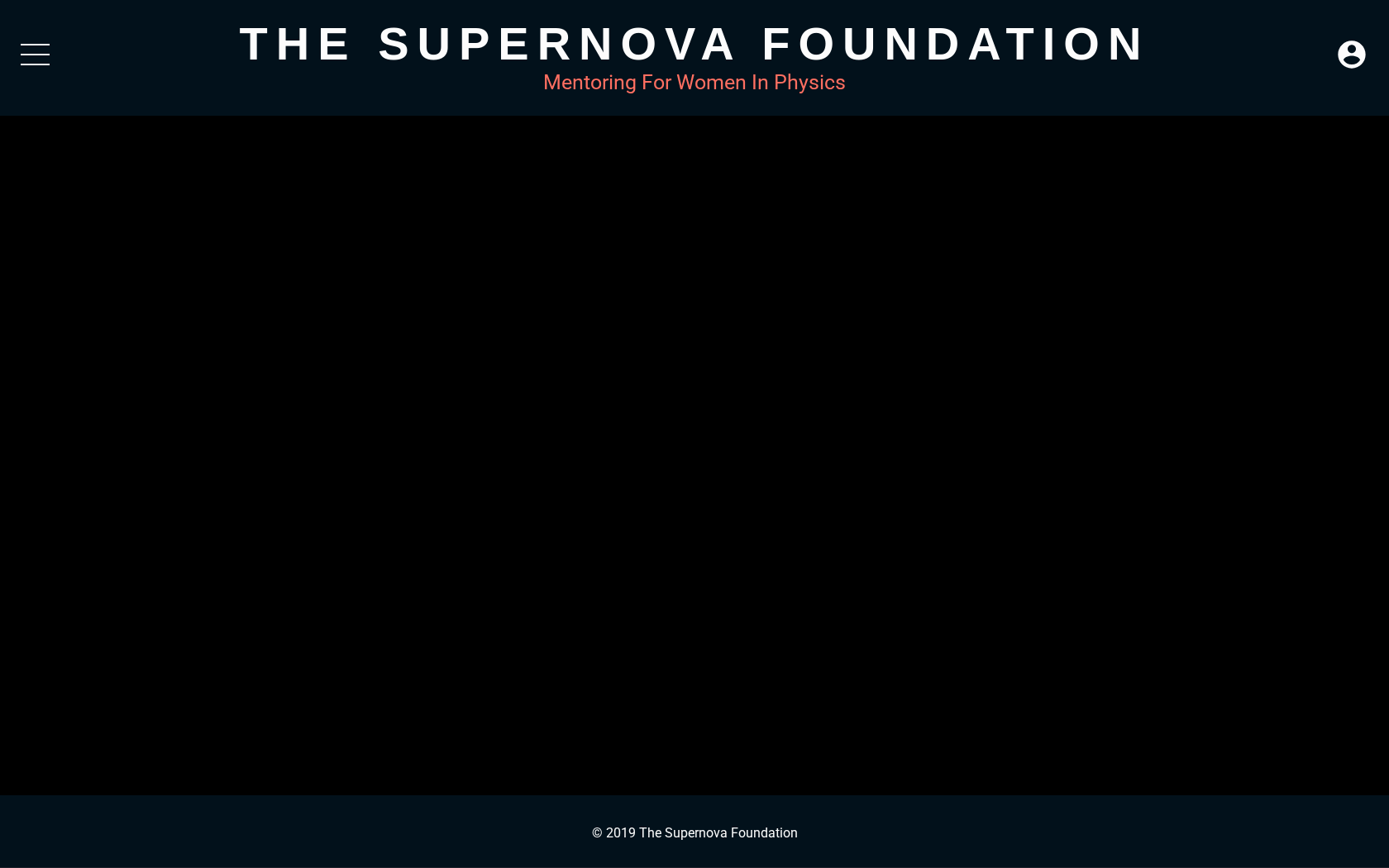 click on "Loaded: 0% Progress: 13.70%" at bounding box center [757, 856] 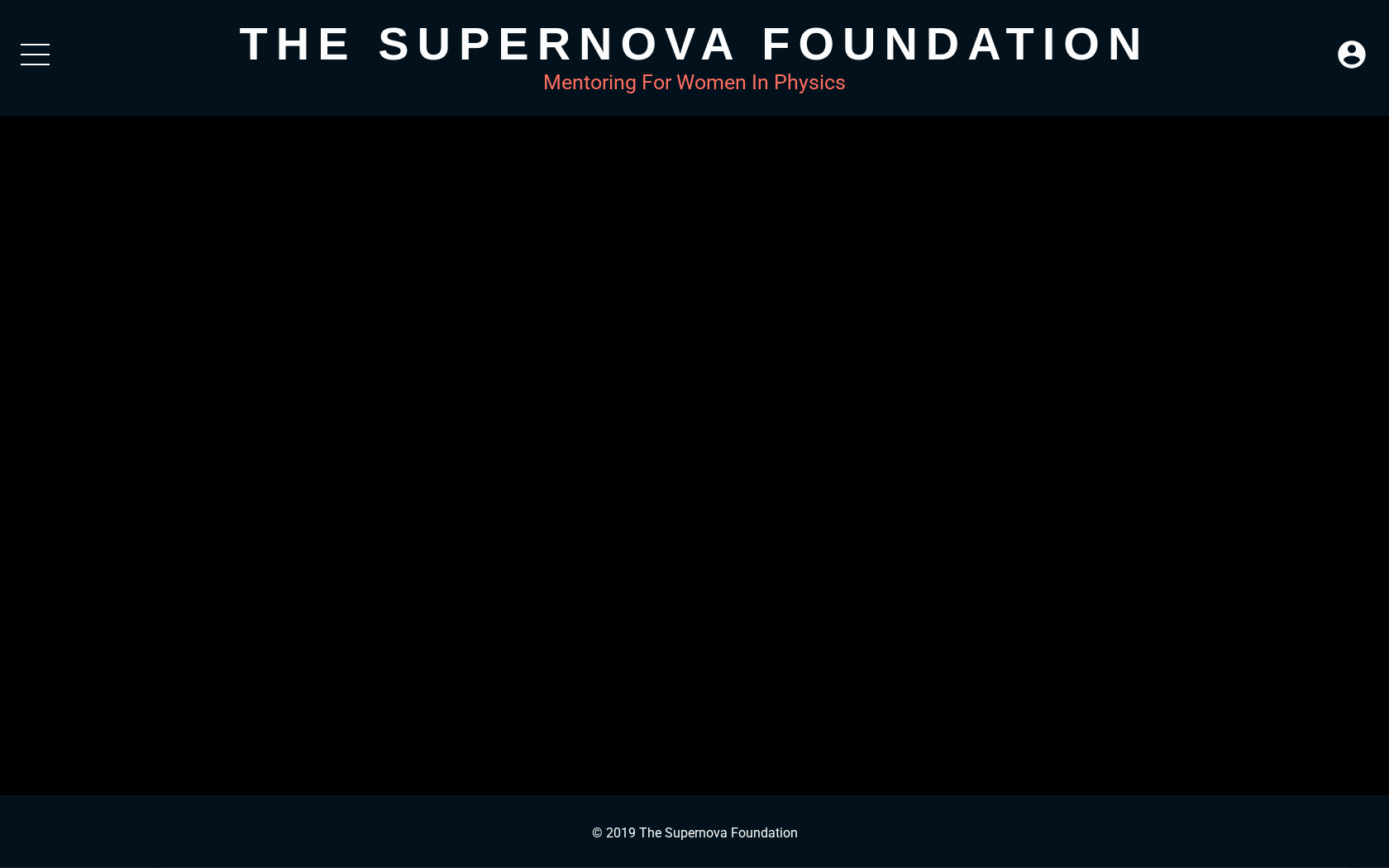 click on "Loaded: 0% Progress: 24.04%" at bounding box center [757, 856] 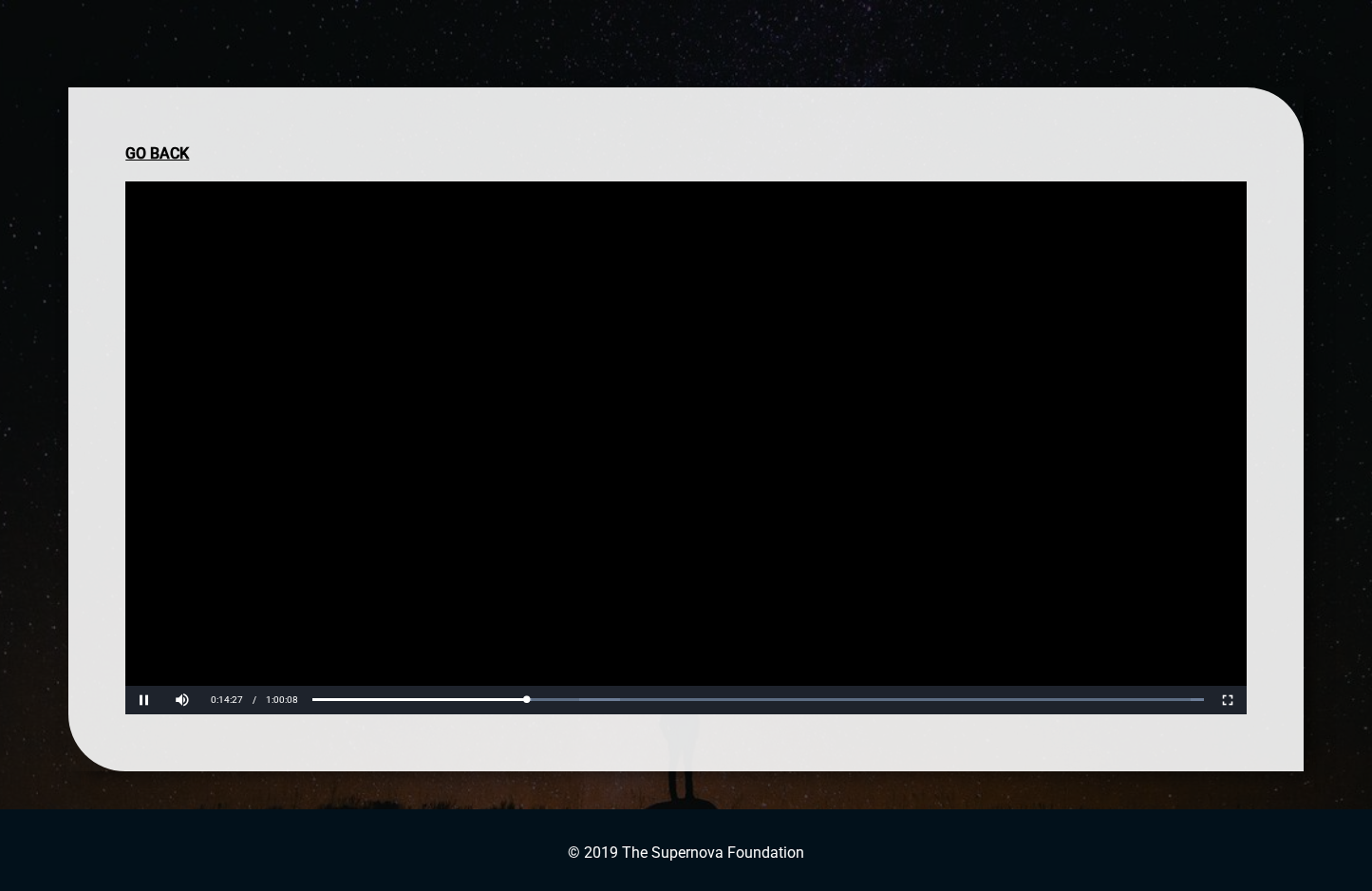 scroll, scrollTop: 0, scrollLeft: 0, axis: both 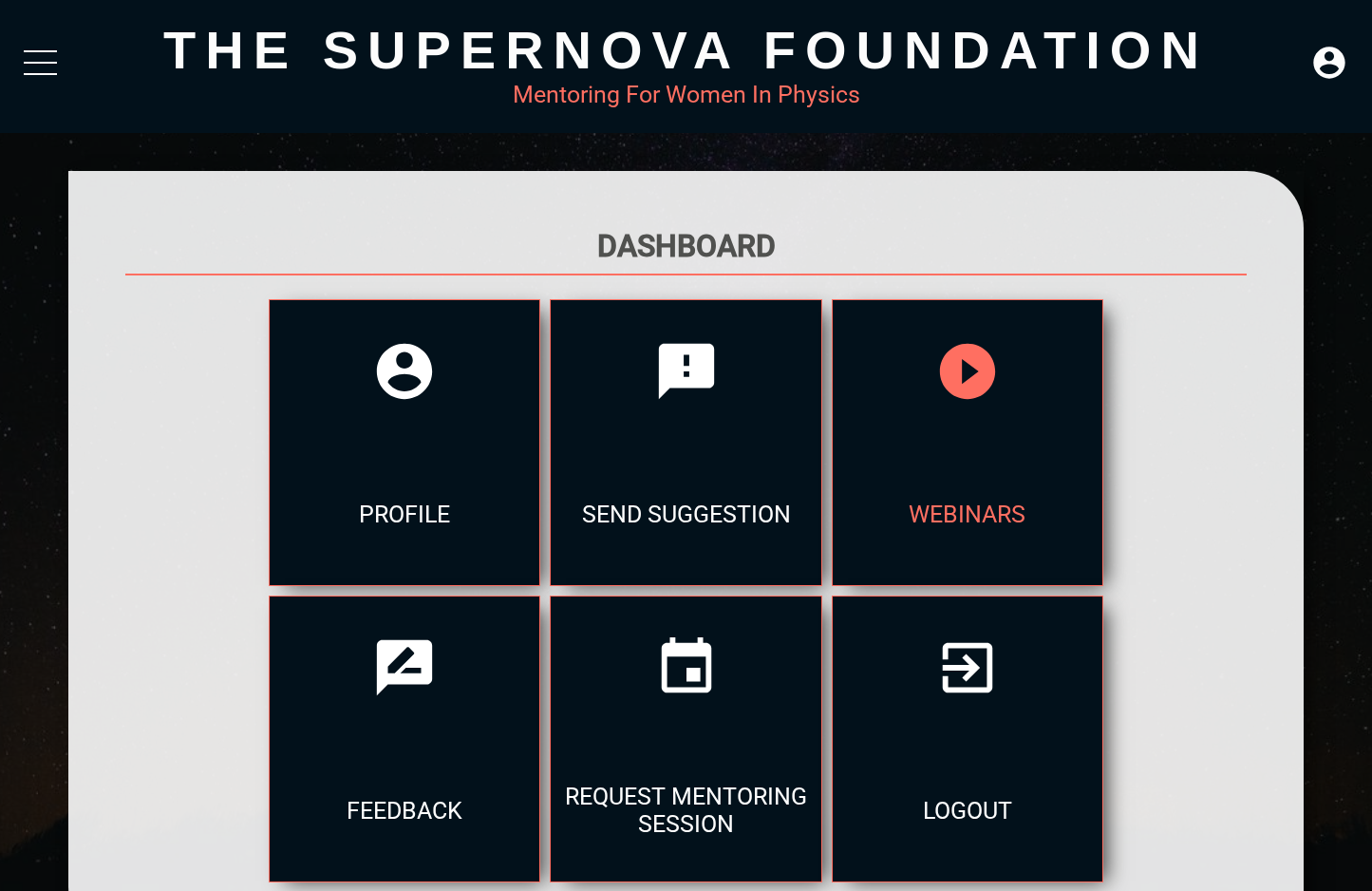 click on "webinars" at bounding box center [968, 514] 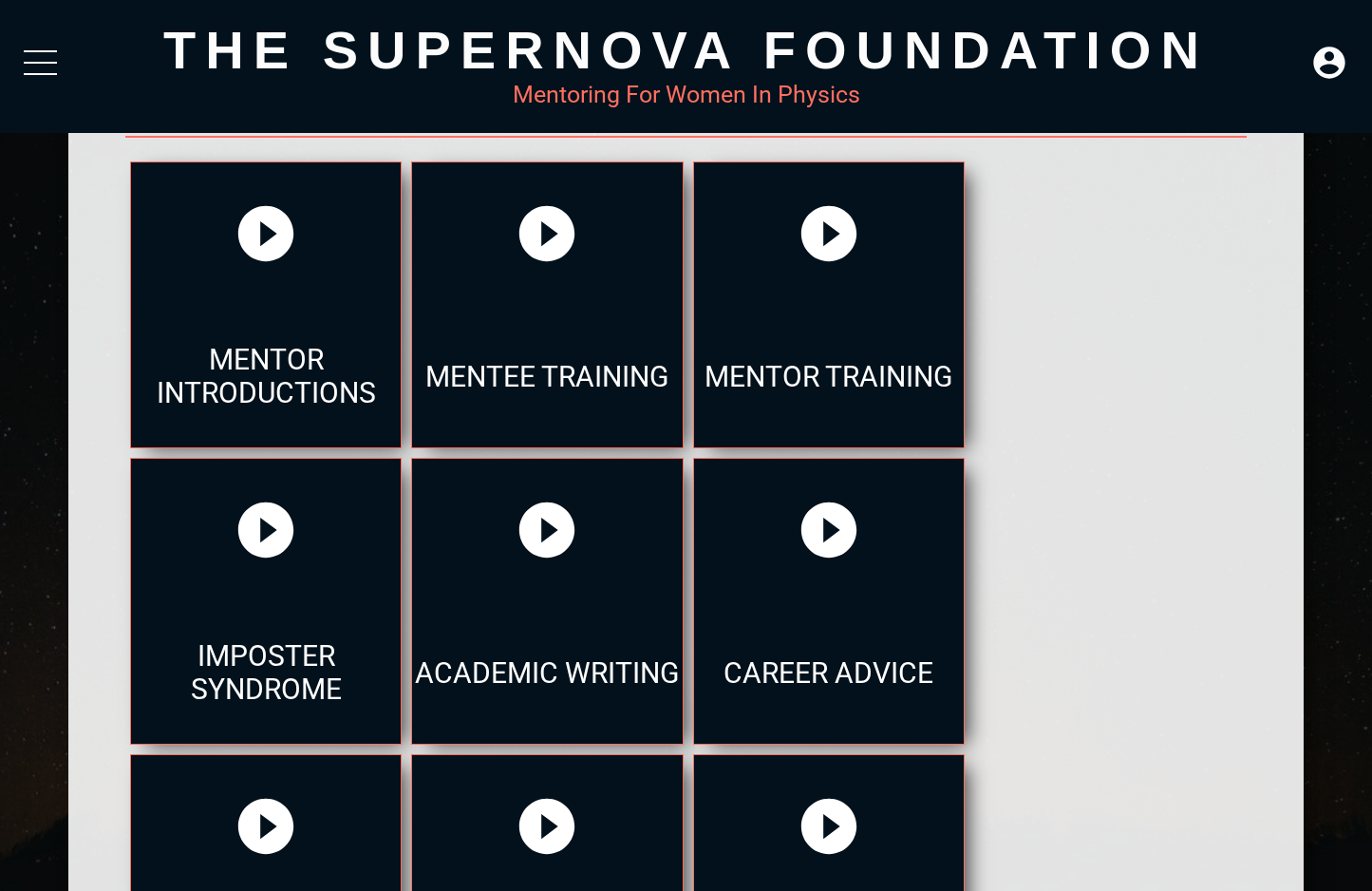 scroll, scrollTop: 134, scrollLeft: 0, axis: vertical 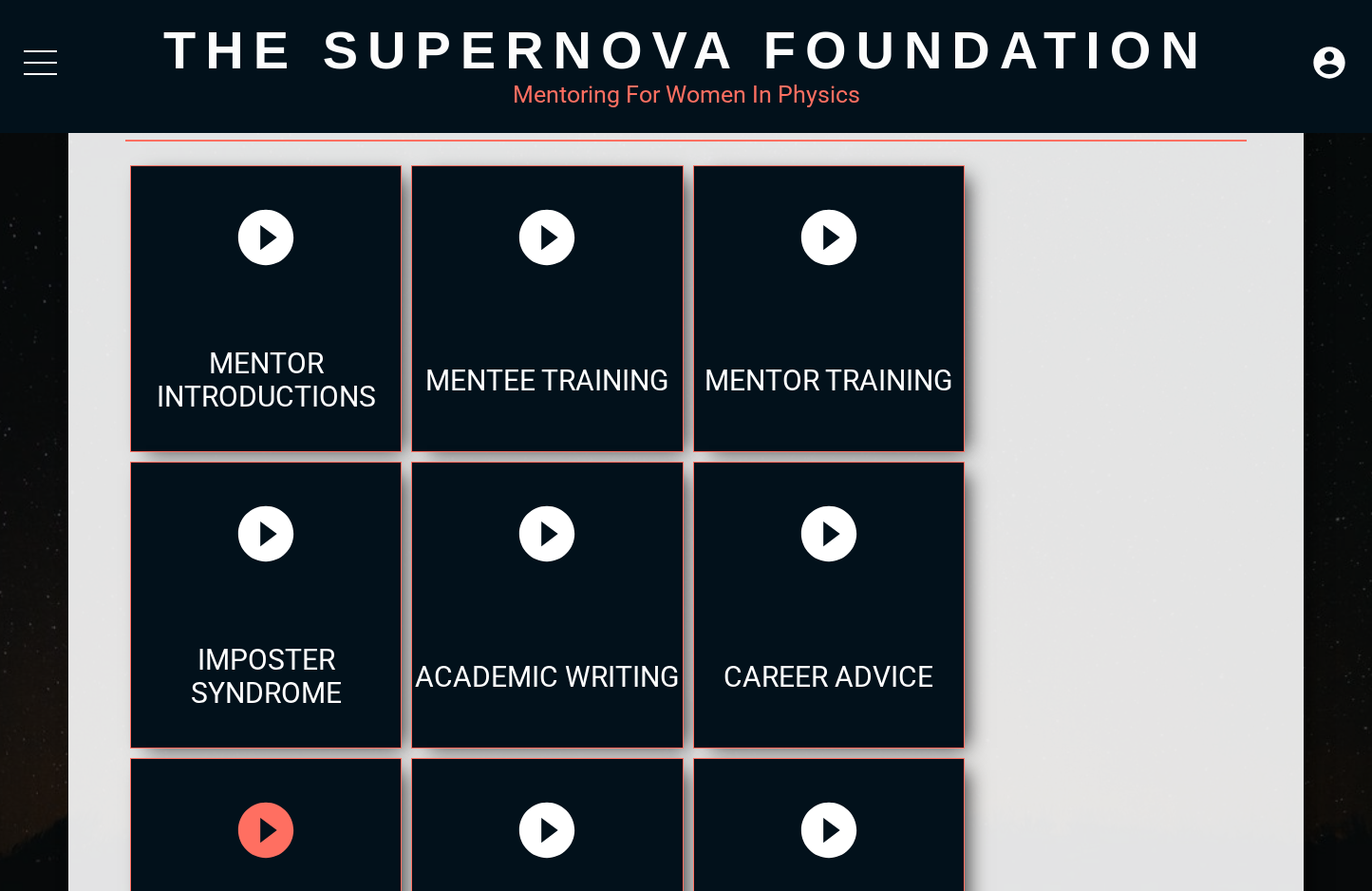 click at bounding box center [266, 830] 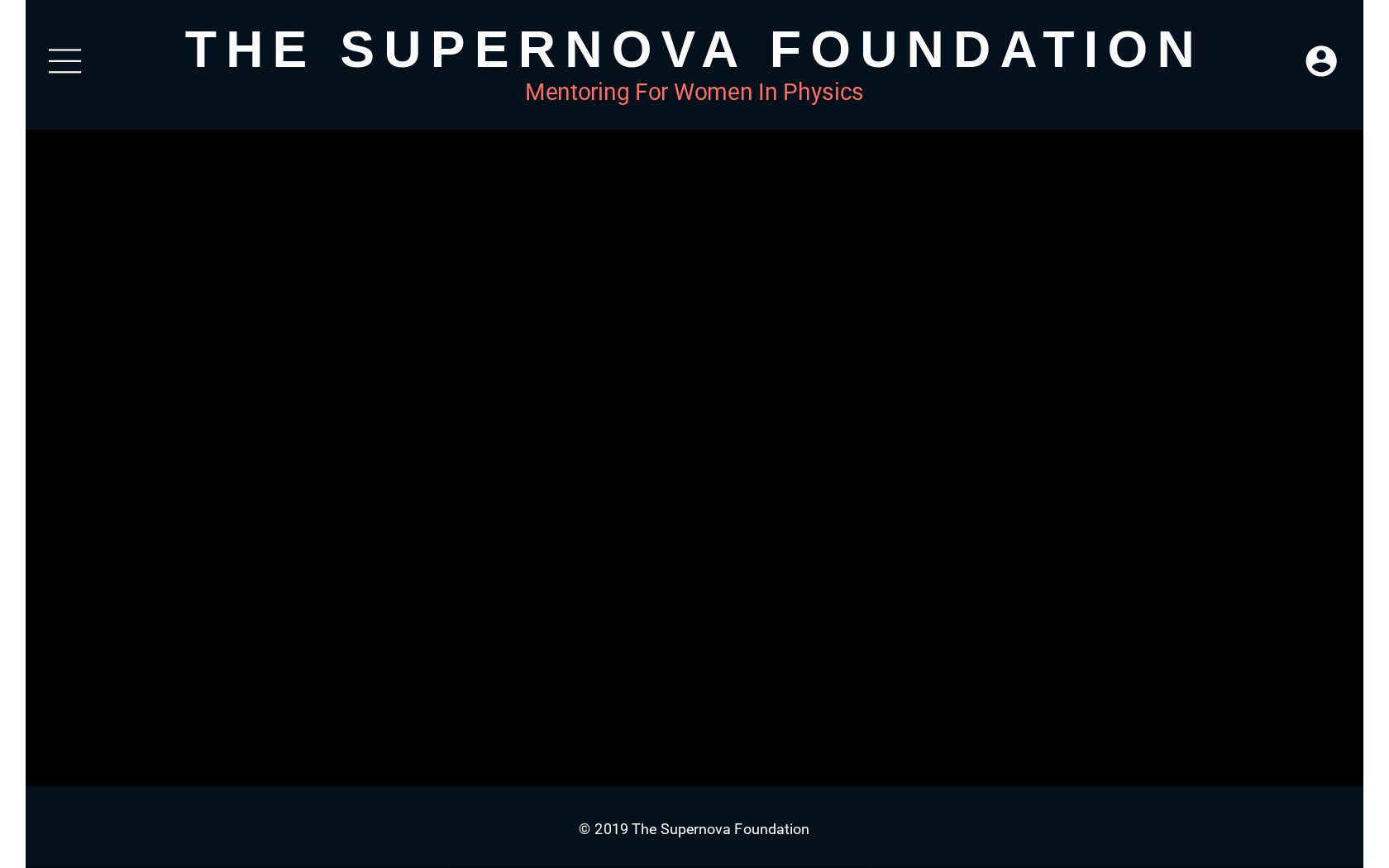 scroll, scrollTop: 0, scrollLeft: 0, axis: both 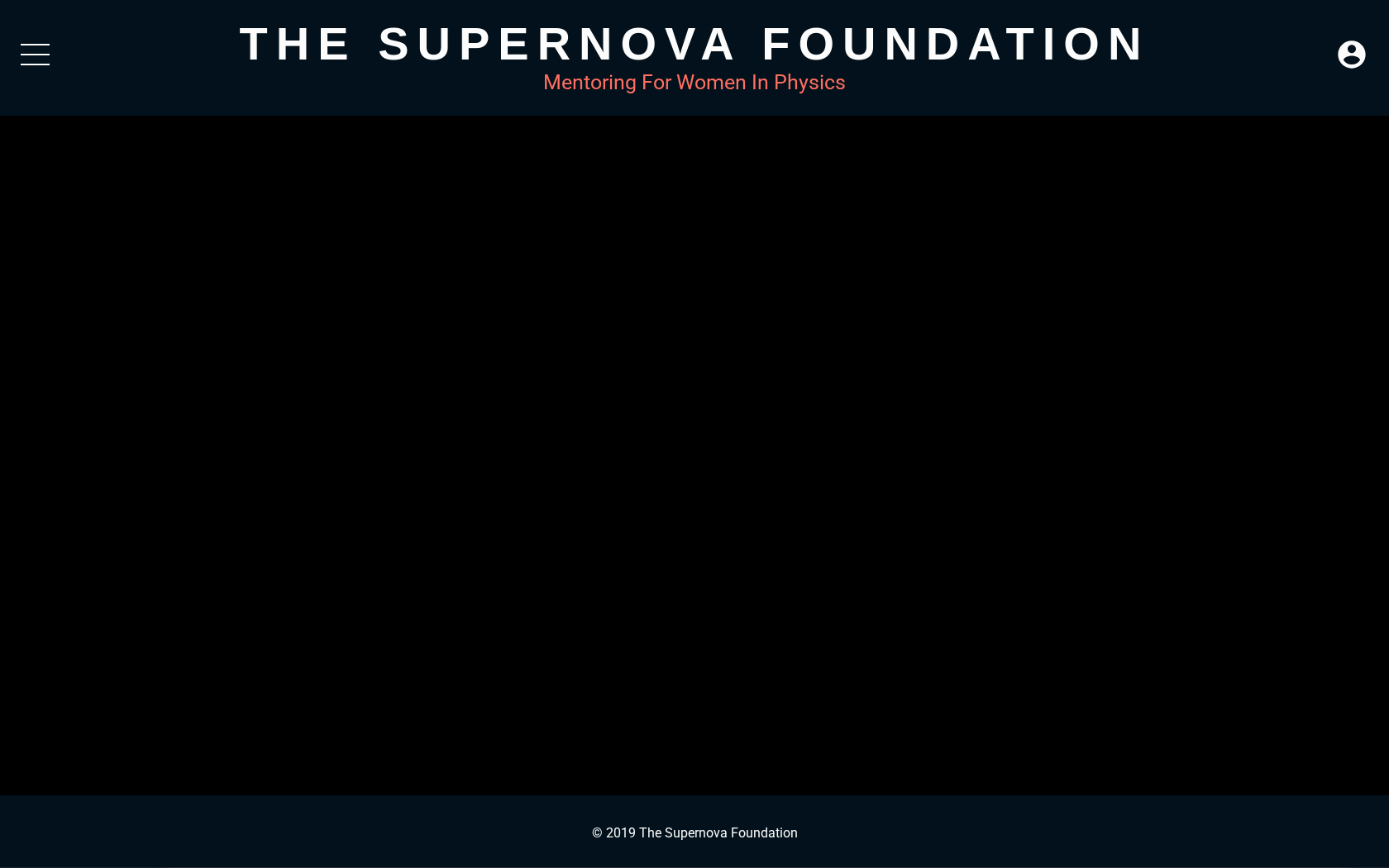 click on "Loaded: 0% Progress: 0.11%" at bounding box center (757, 856) 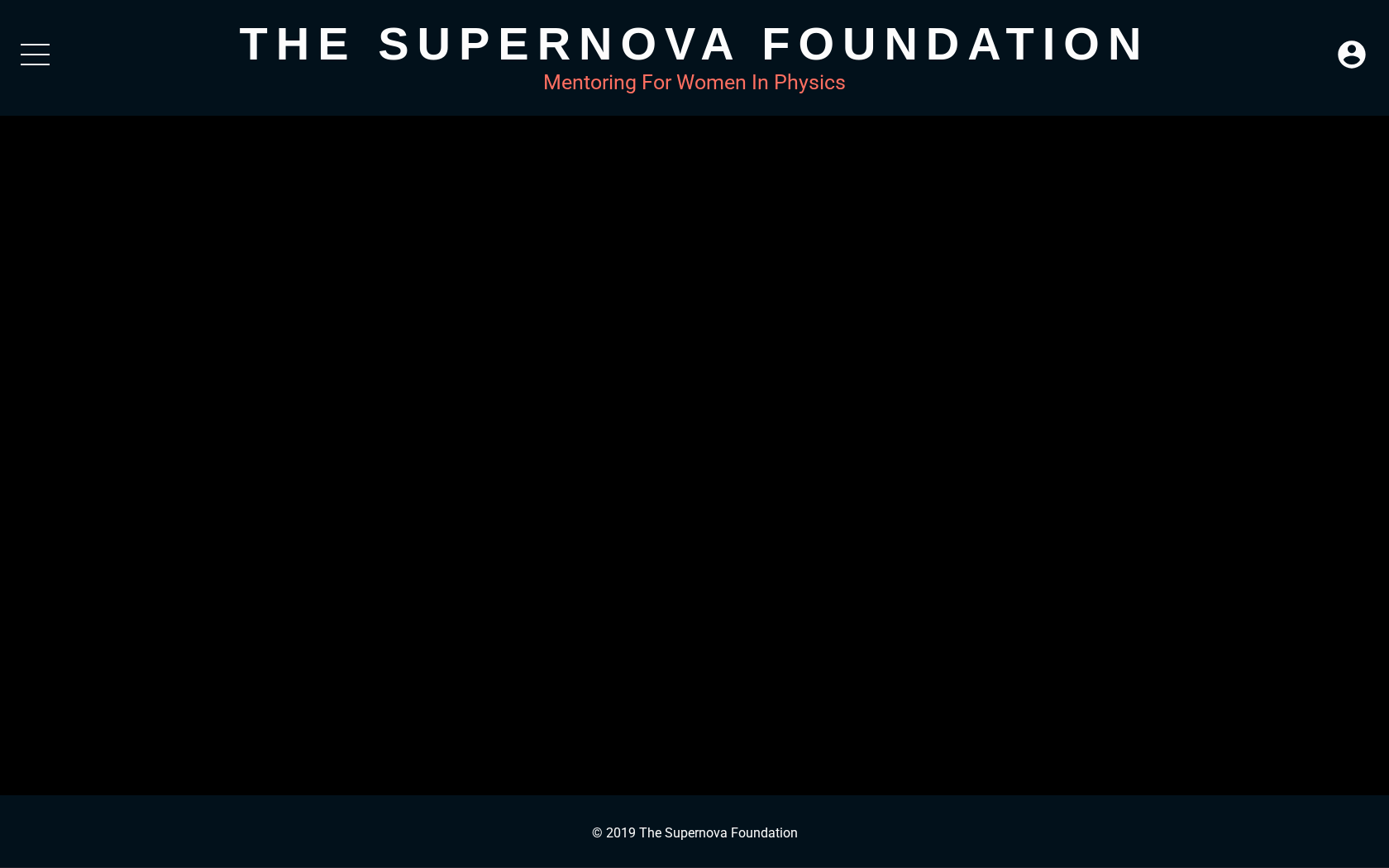 click on "Loaded: 0% Progress: 7.28%" at bounding box center (757, 856) 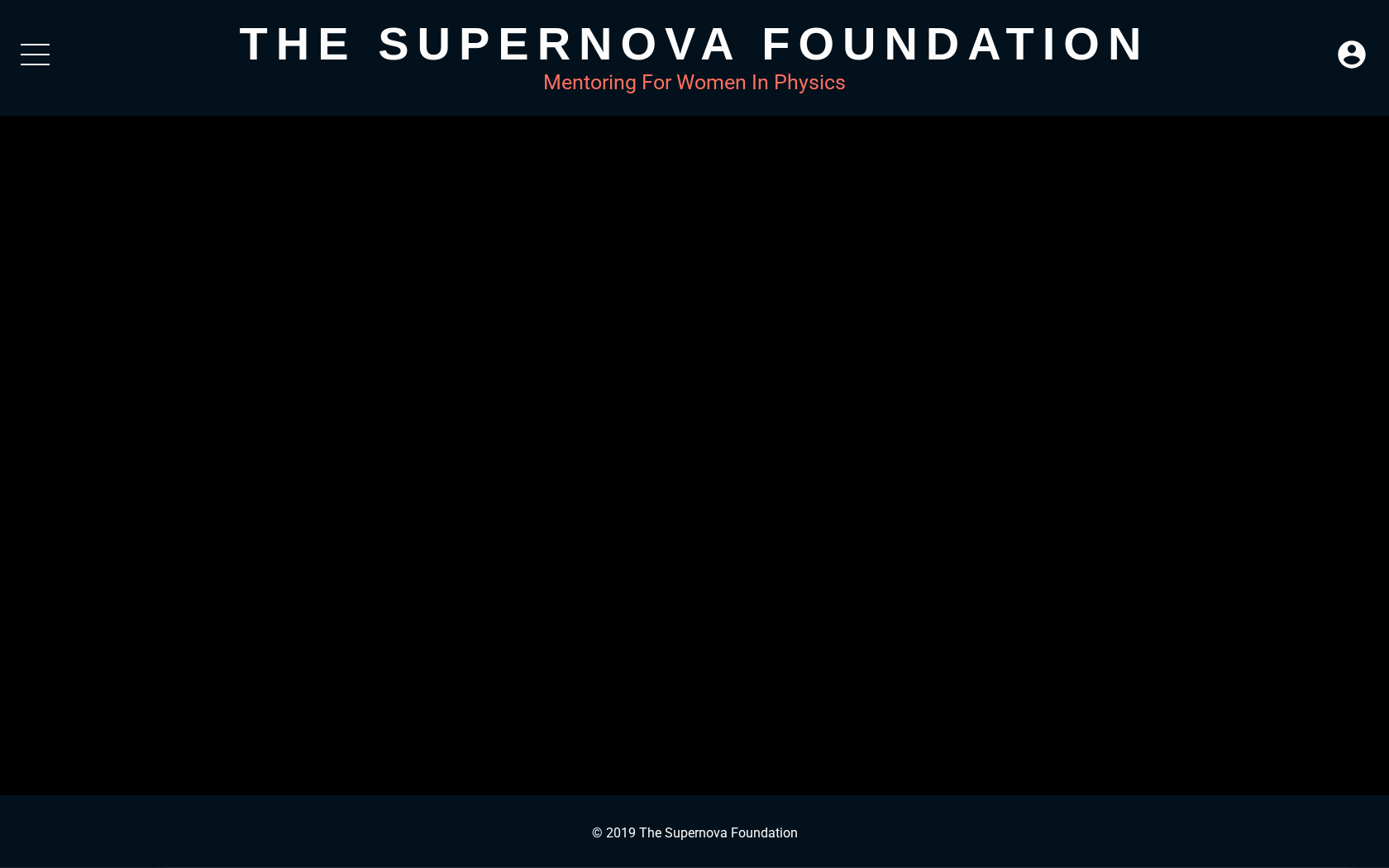 click on "Loaded: 0% Progress: 7.30%" at bounding box center (757, 856) 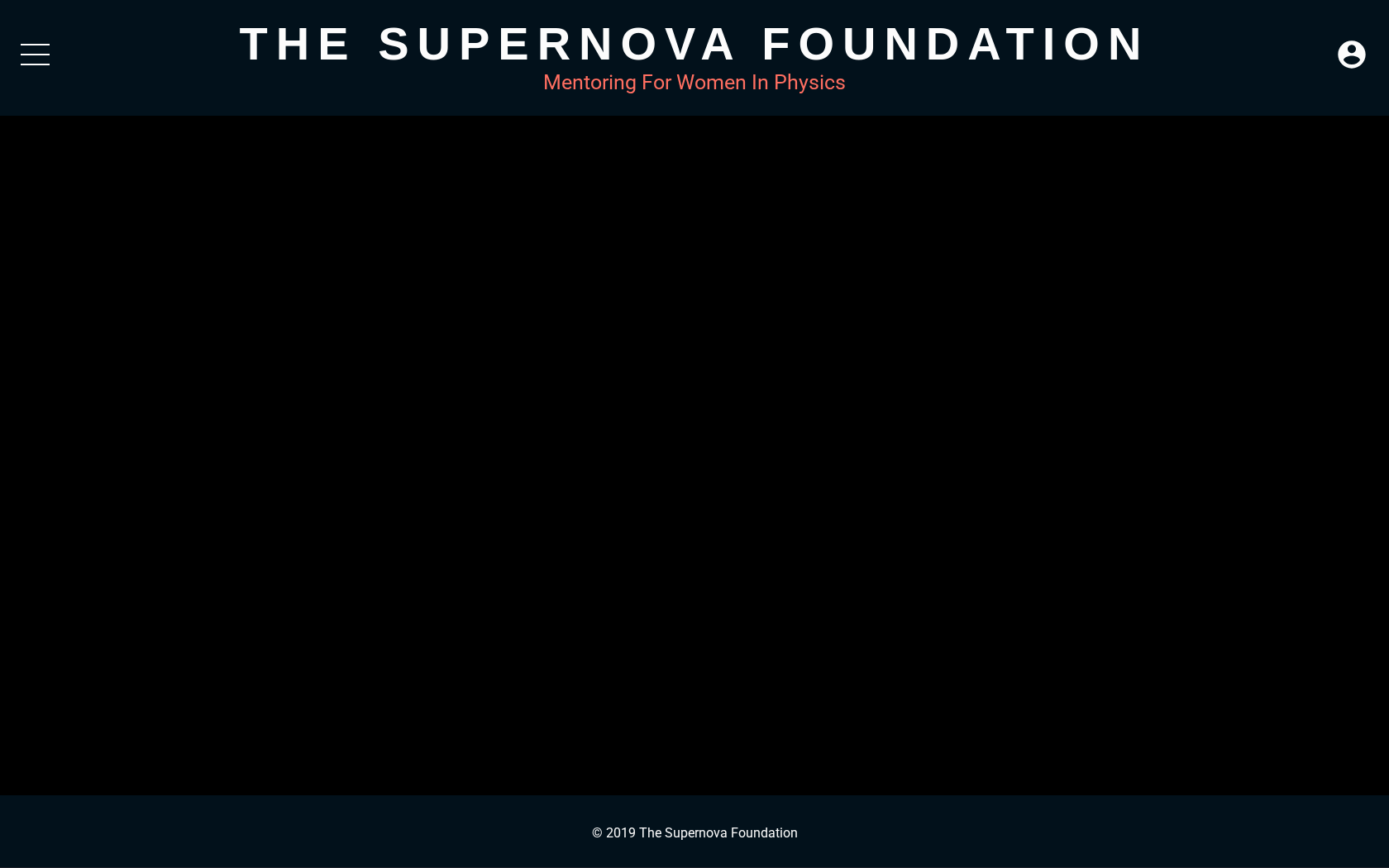 click on "Loaded: 0% Progress: 21.90%" at bounding box center [757, 856] 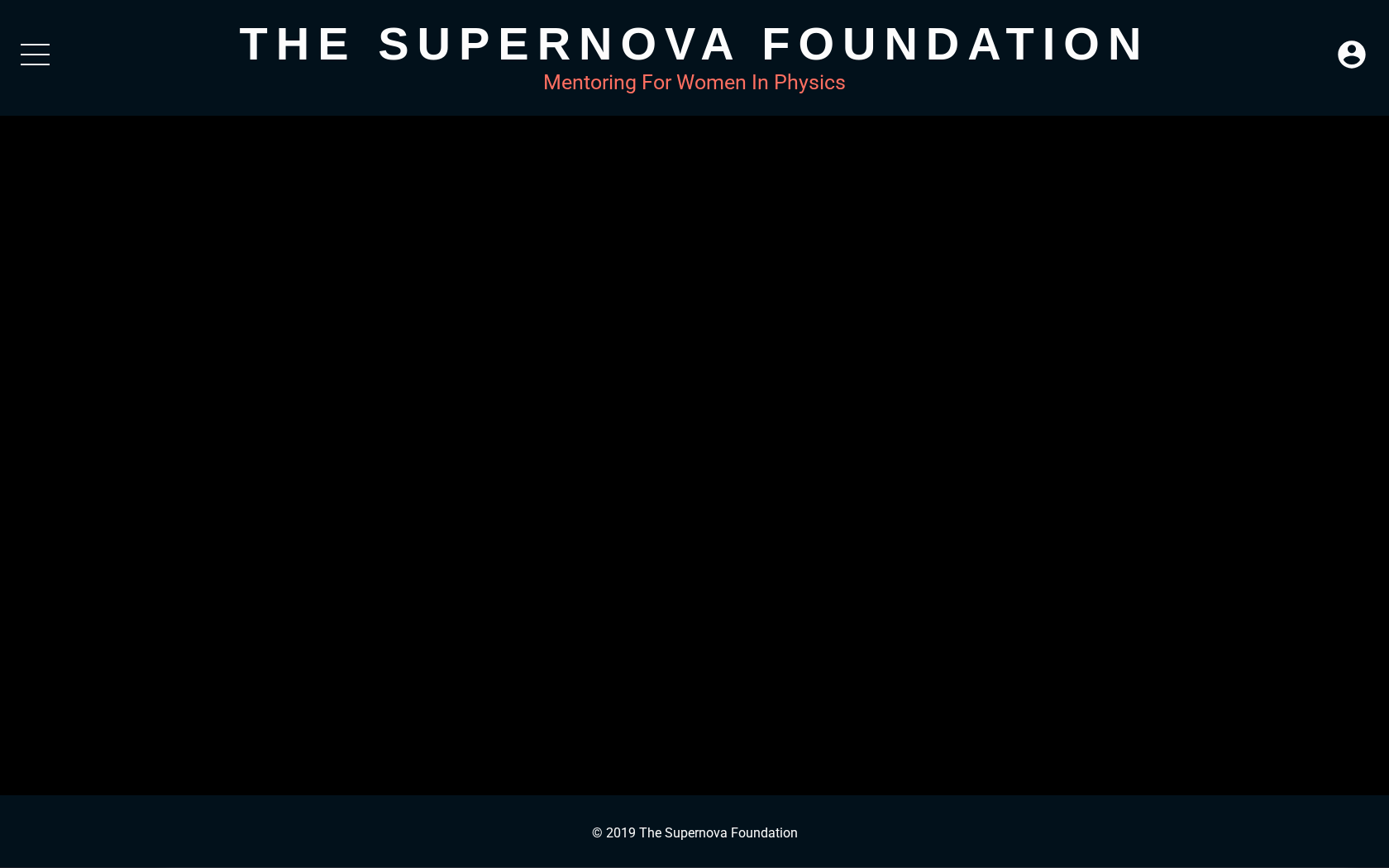 click on "Loaded: 0% Progress: 31.22%" at bounding box center (757, 856) 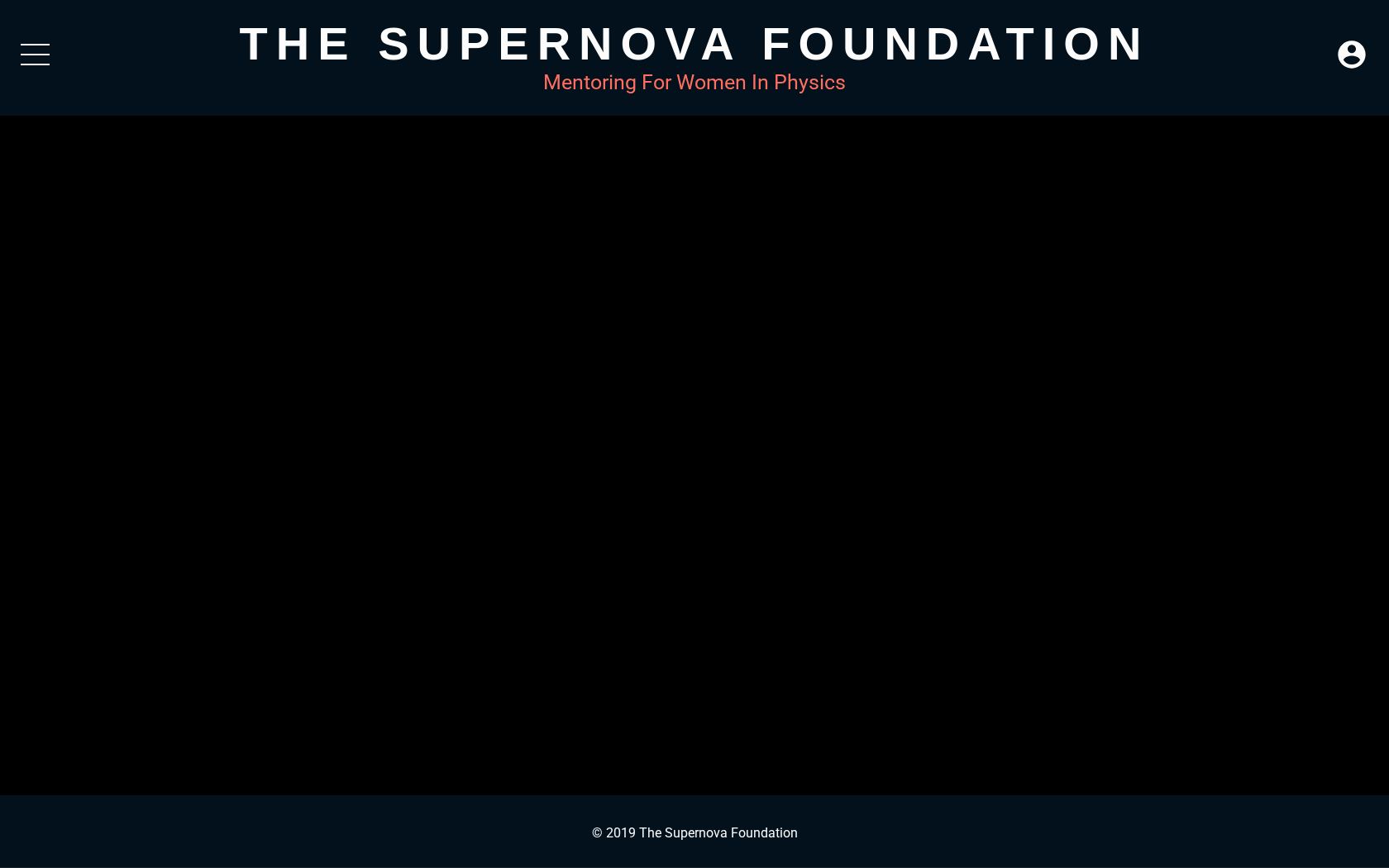 click at bounding box center [694, 434] 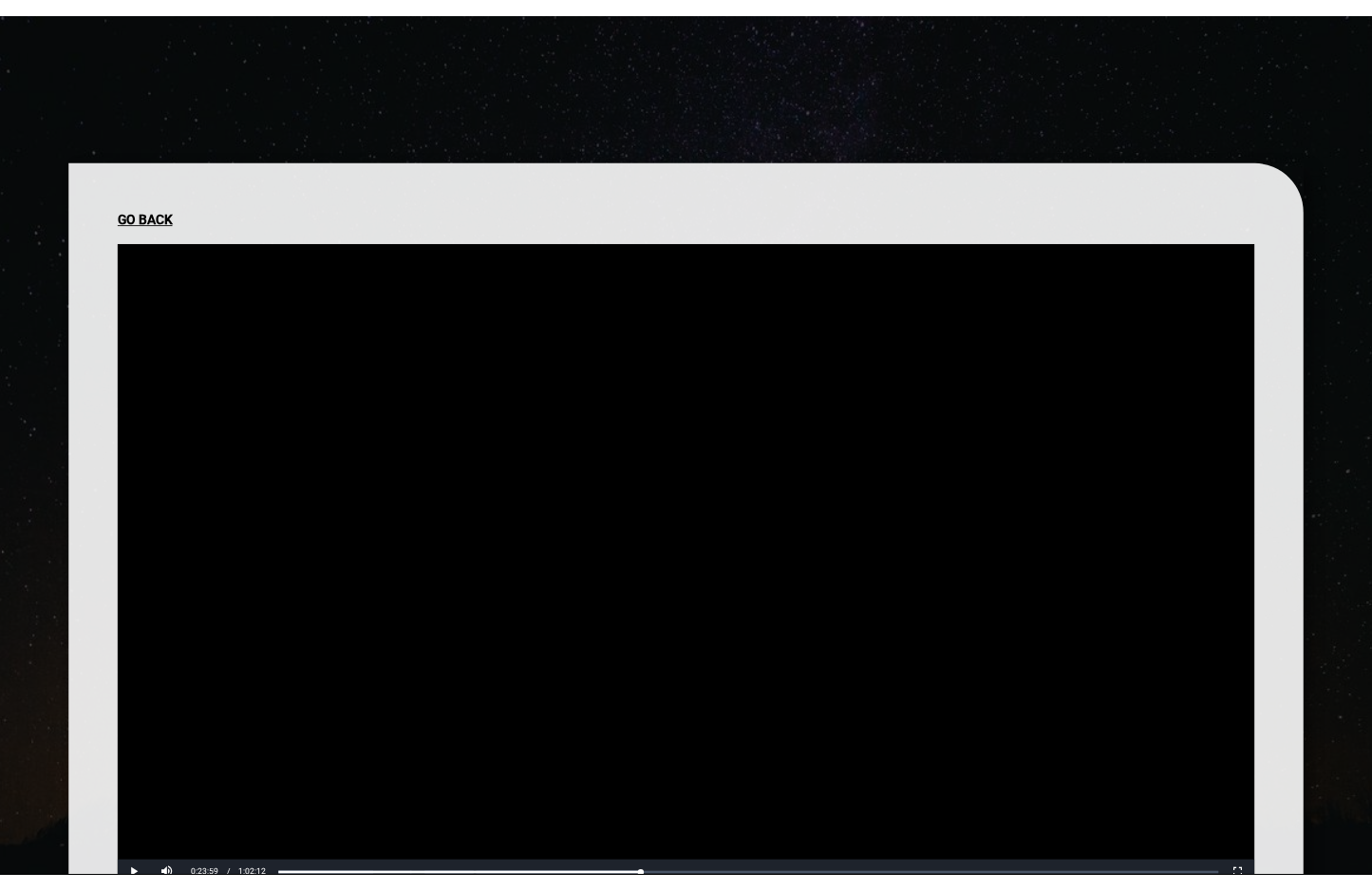 scroll, scrollTop: 91, scrollLeft: 0, axis: vertical 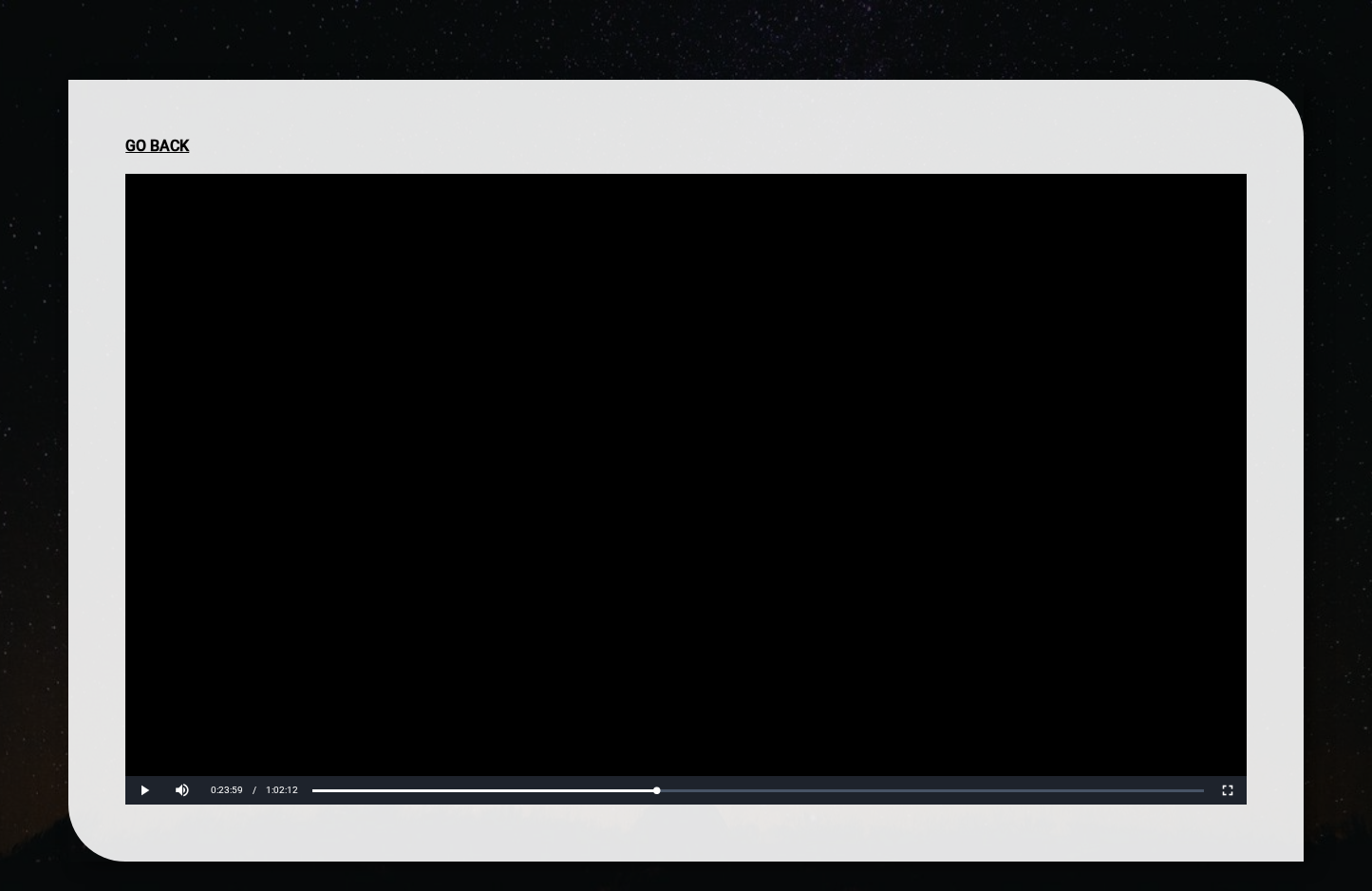 click at bounding box center [686, 489] 